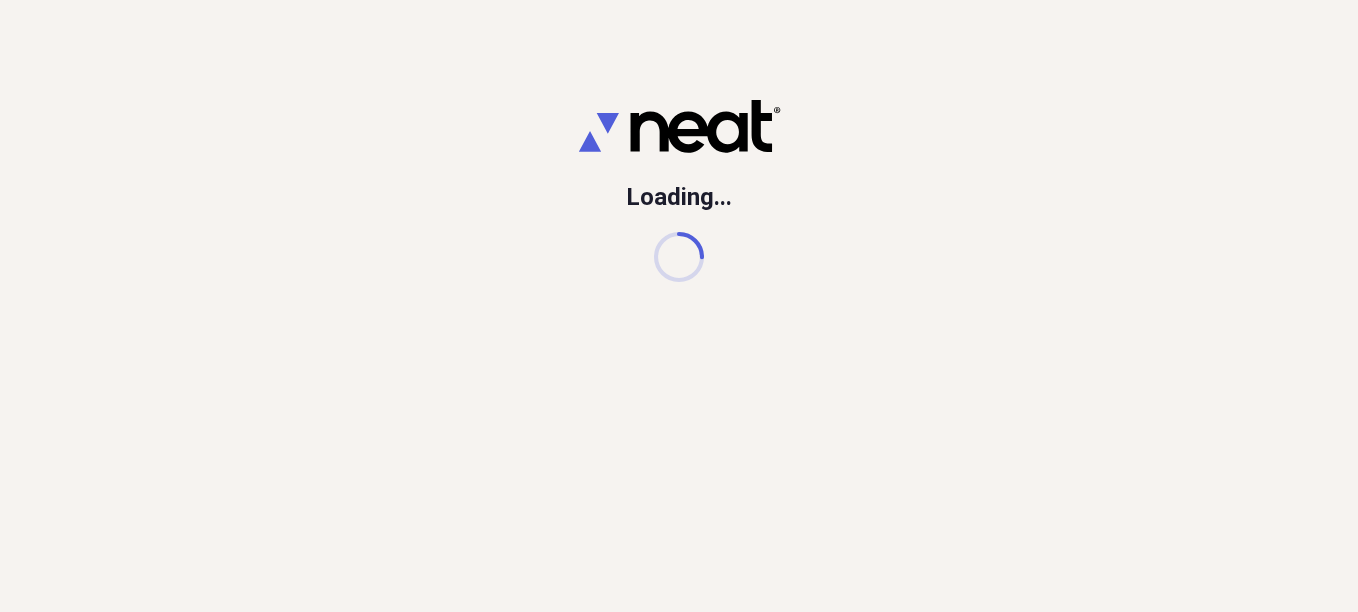 scroll, scrollTop: 0, scrollLeft: 0, axis: both 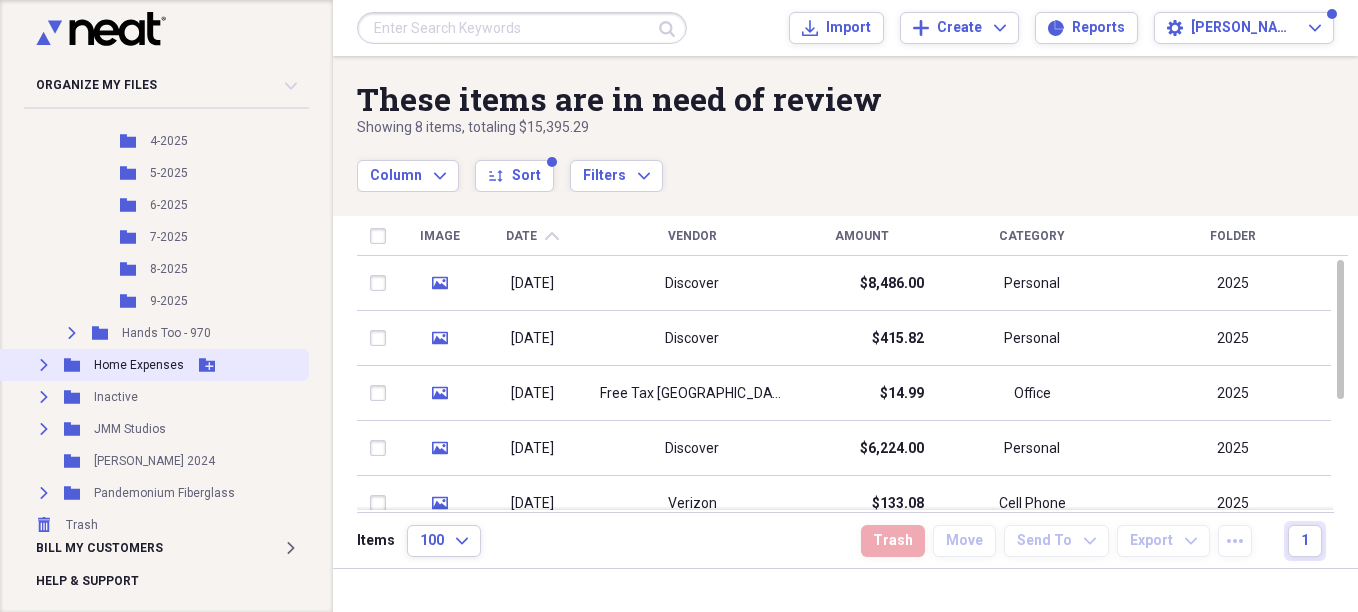 click on "Expand" at bounding box center (44, 365) 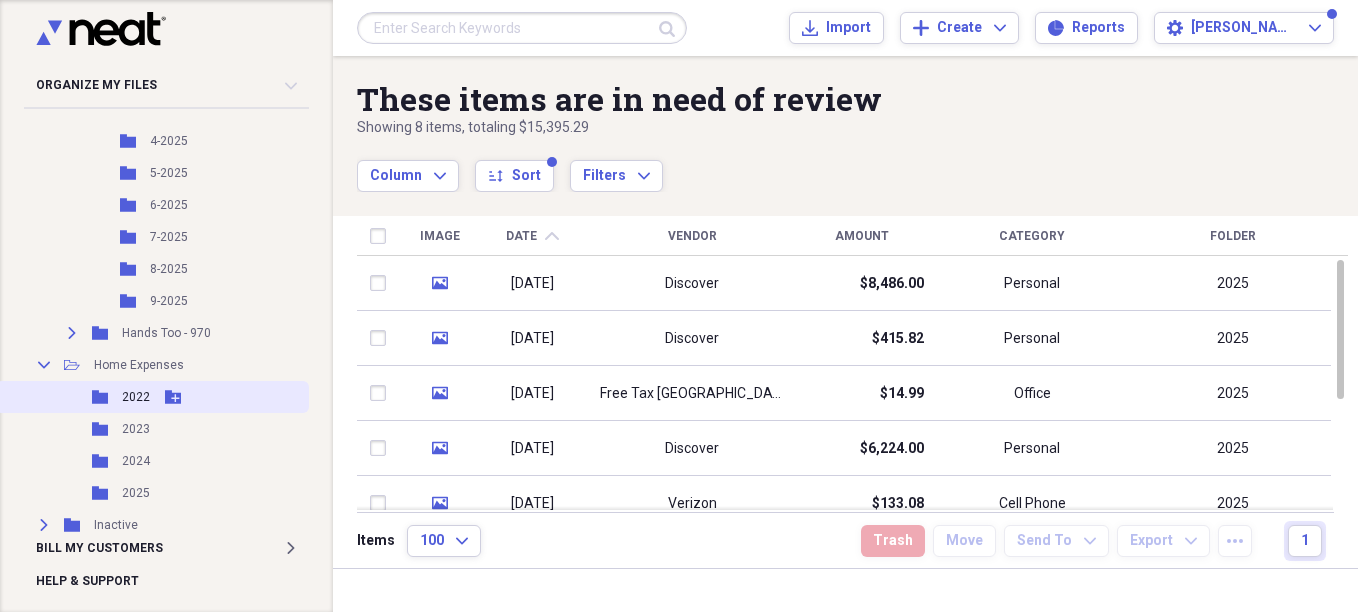 click on "Folder 2022 Add Folder" at bounding box center [152, 397] 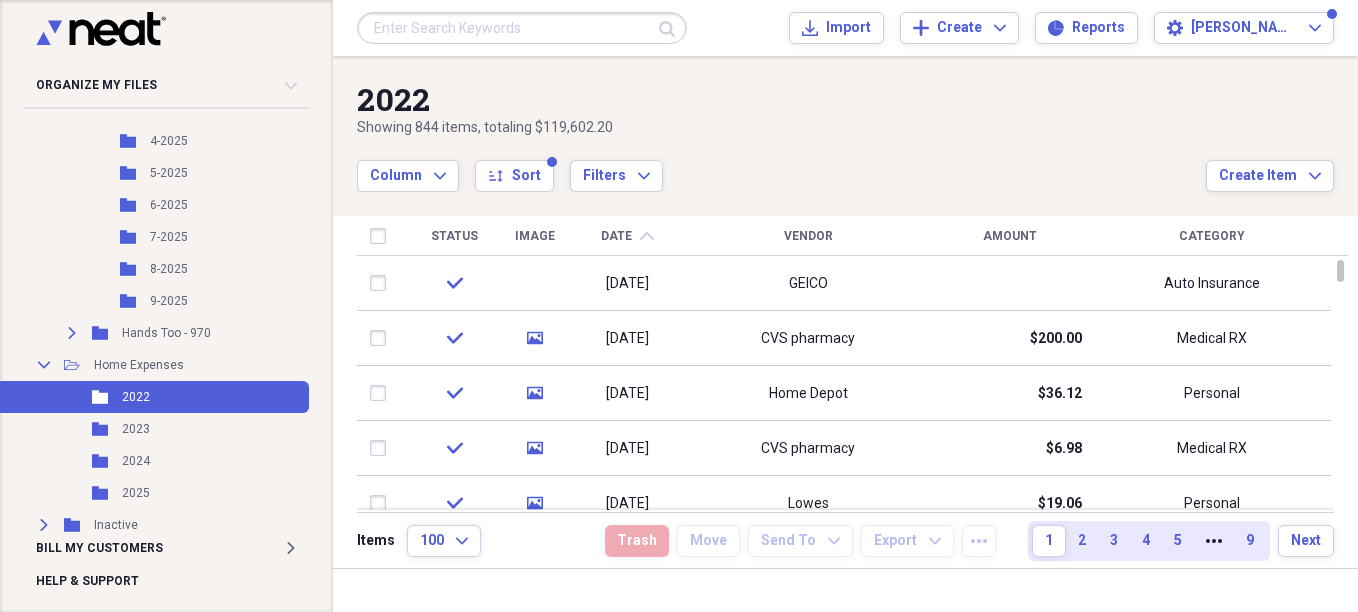 click on "Vendor" at bounding box center (808, 236) 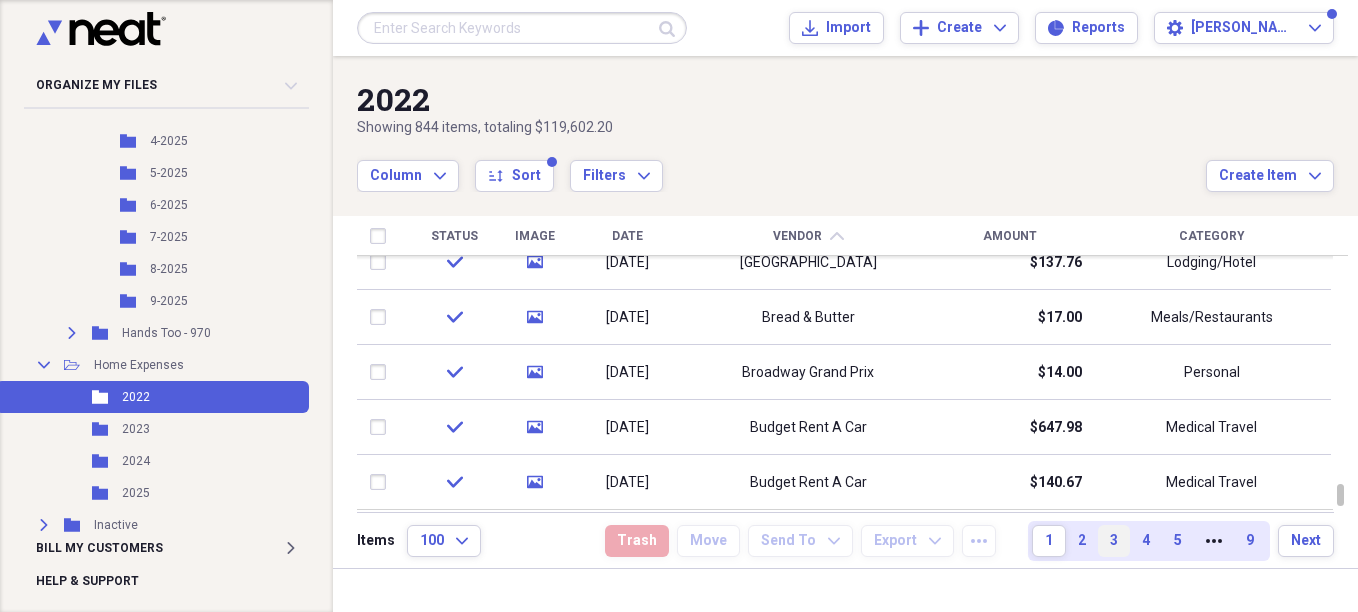 click on "3" at bounding box center [1114, 541] 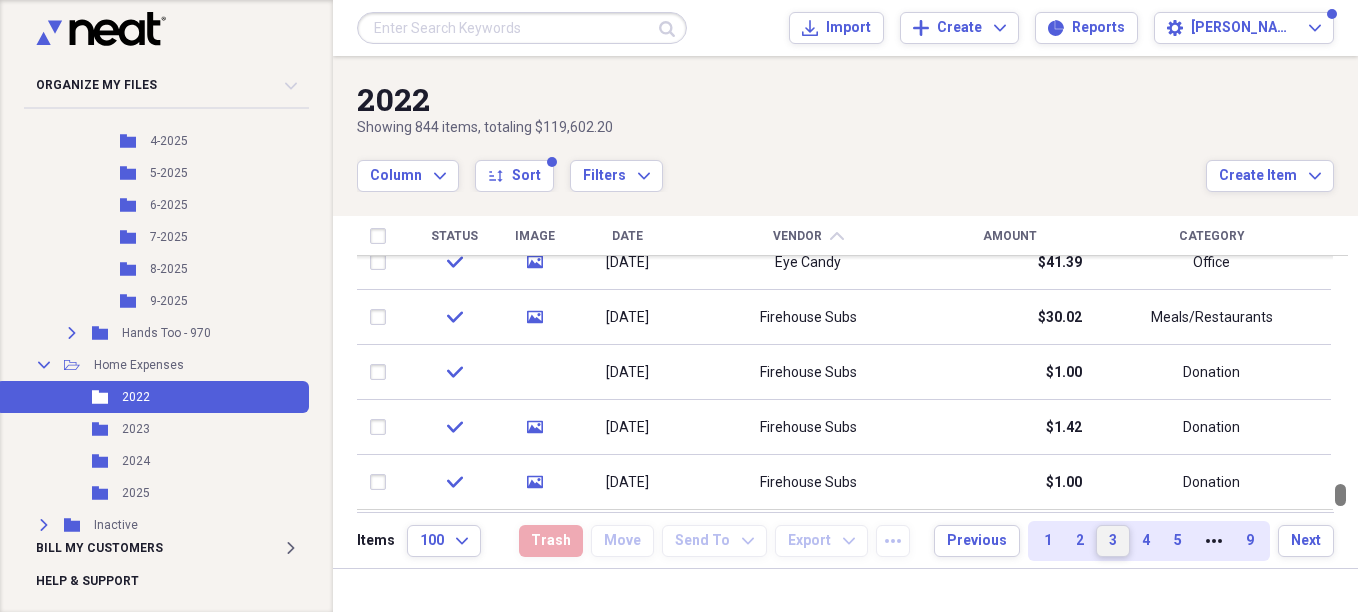 drag, startPoint x: 1350, startPoint y: 332, endPoint x: 1361, endPoint y: 560, distance: 228.2652 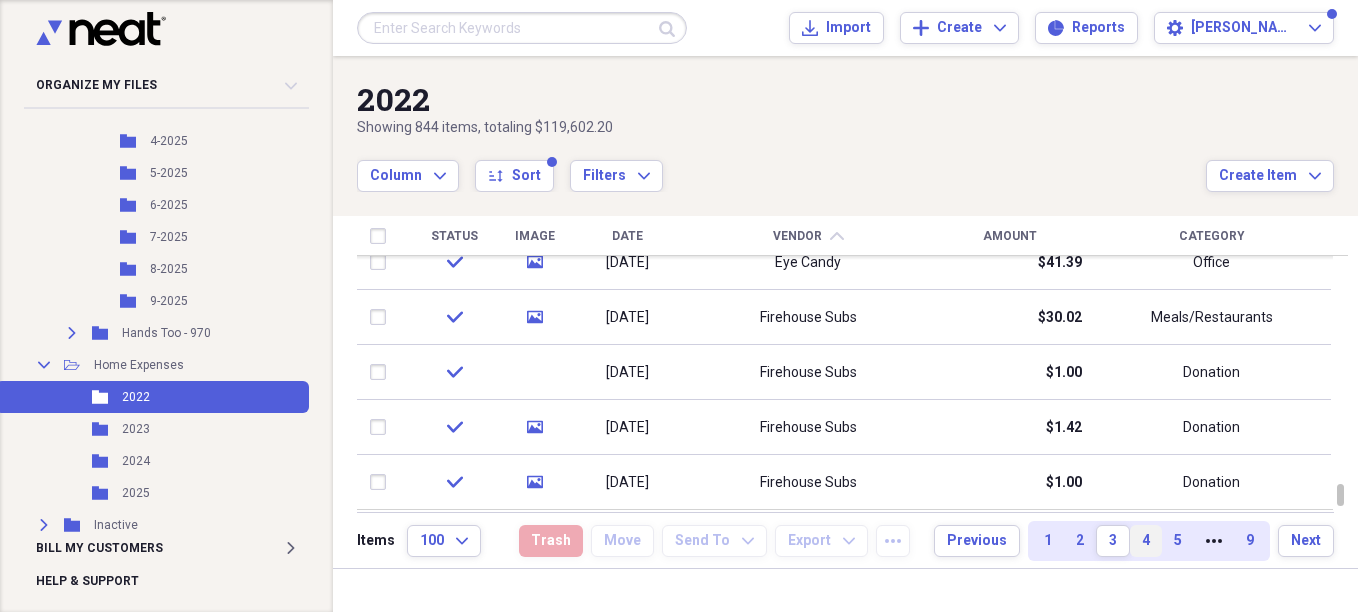 click on "4" at bounding box center [1146, 541] 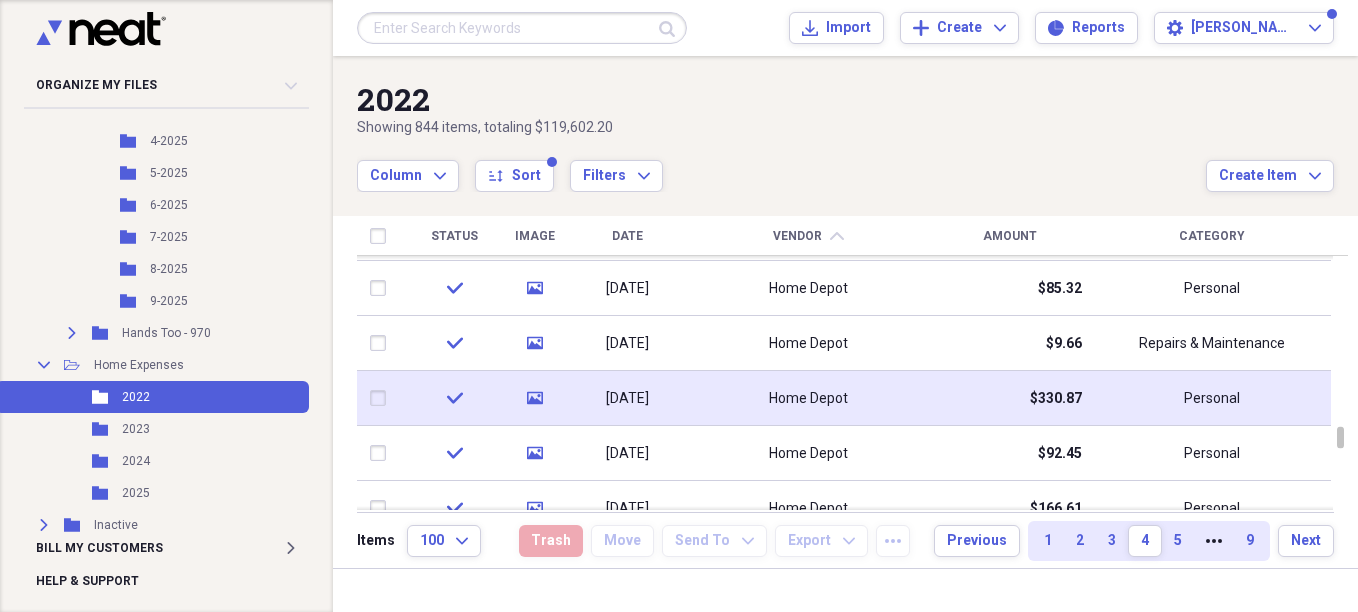 click on "Home Depot" at bounding box center [808, 398] 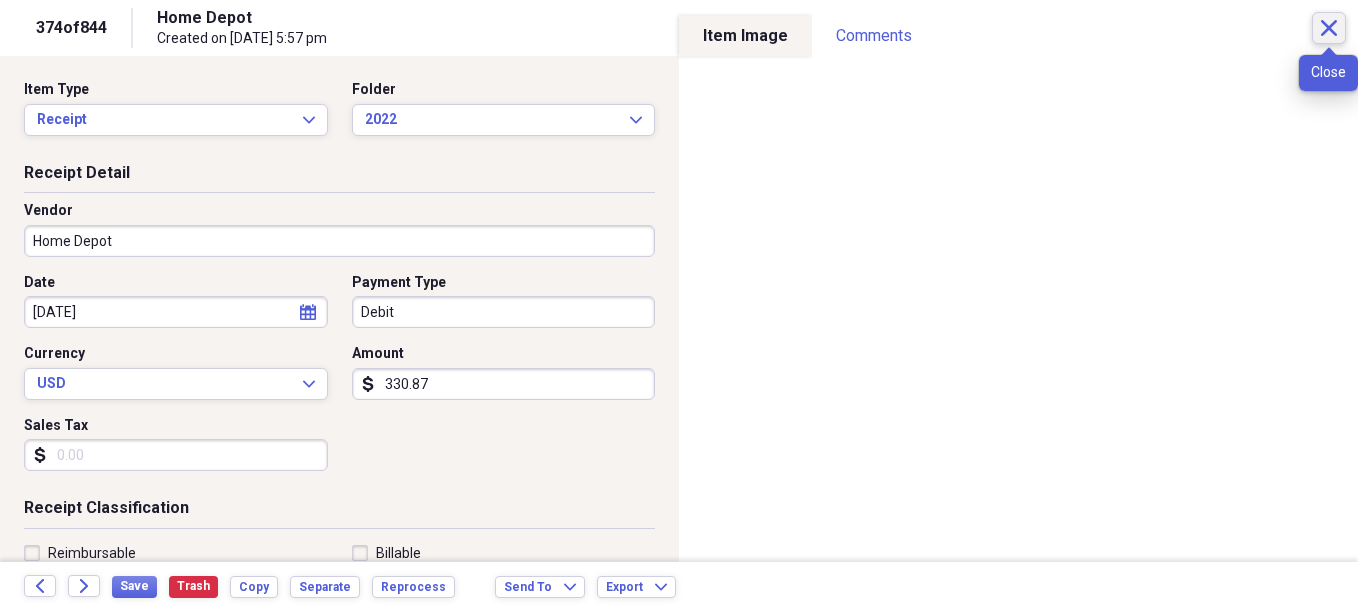 click on "Close" at bounding box center [1329, 28] 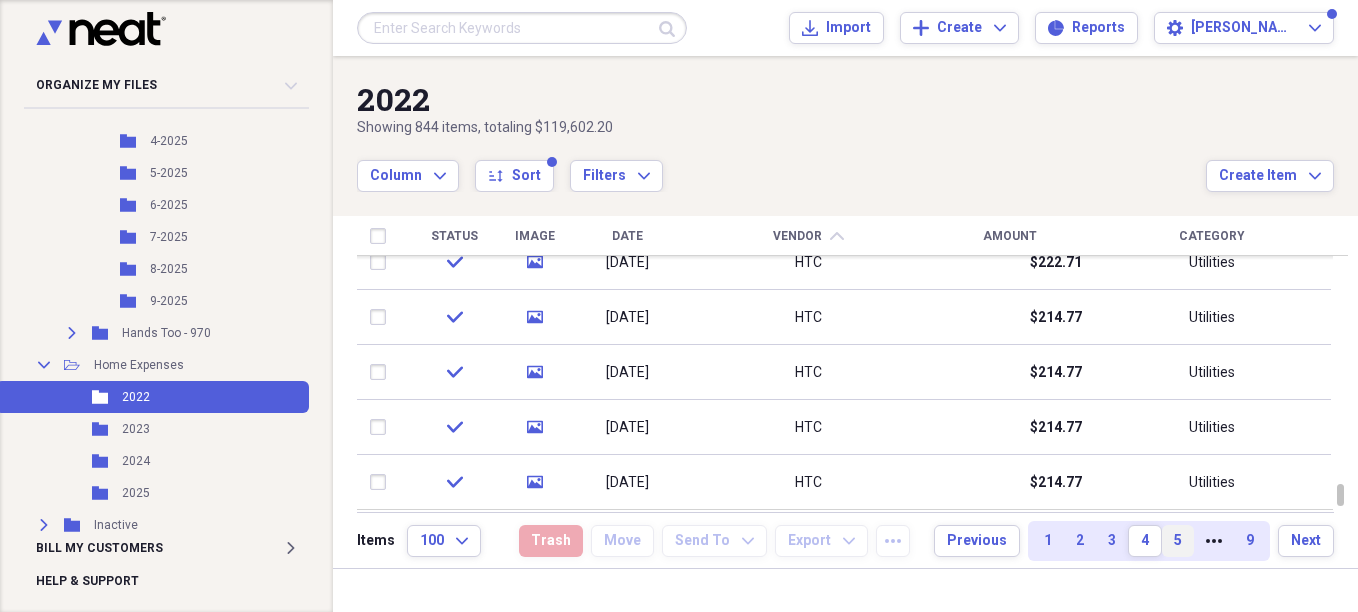 click on "5" at bounding box center (1178, 541) 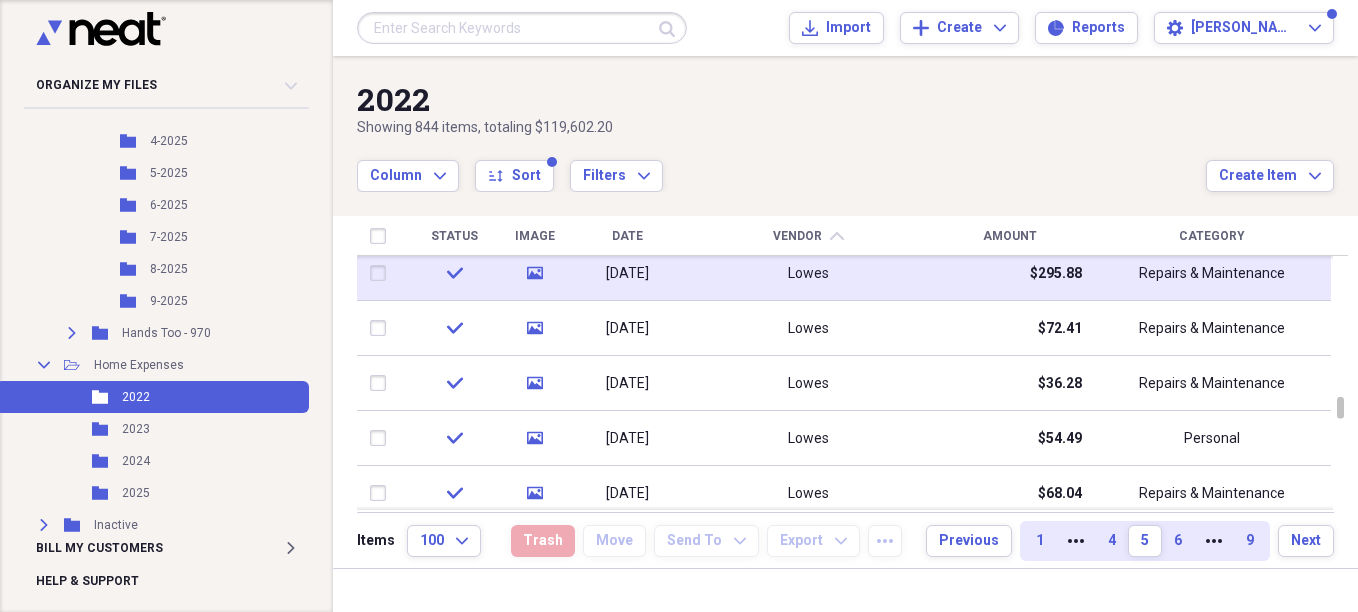 click on "$295.88" at bounding box center (1009, 273) 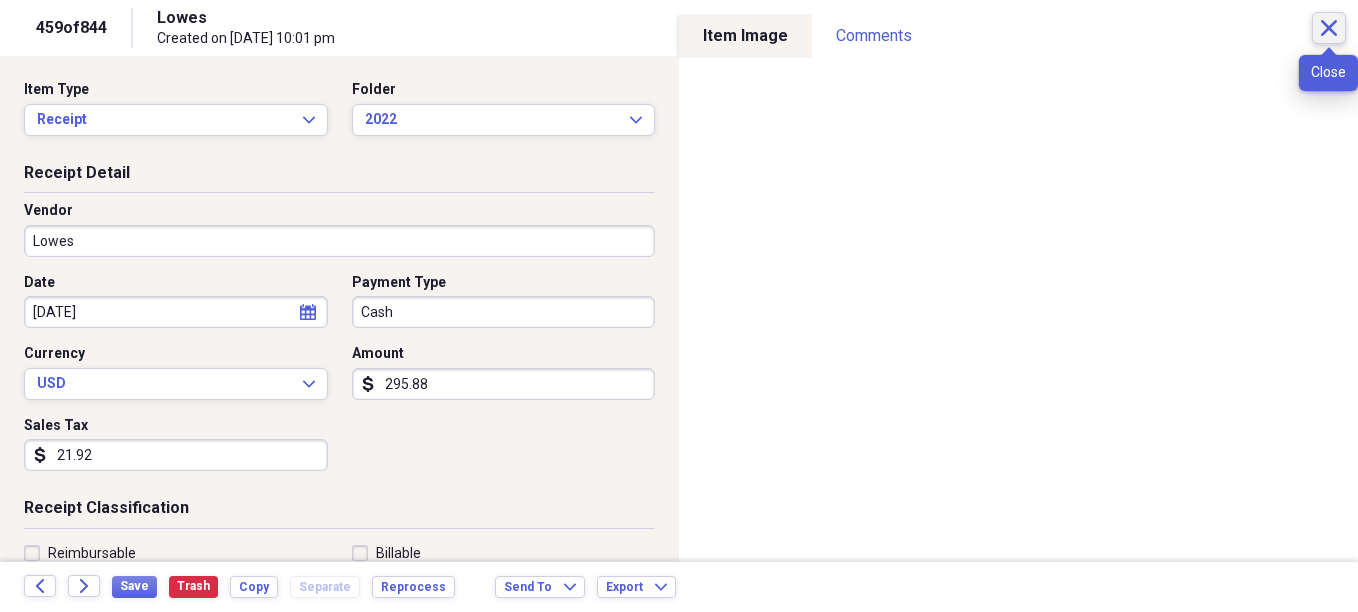 click on "Close" 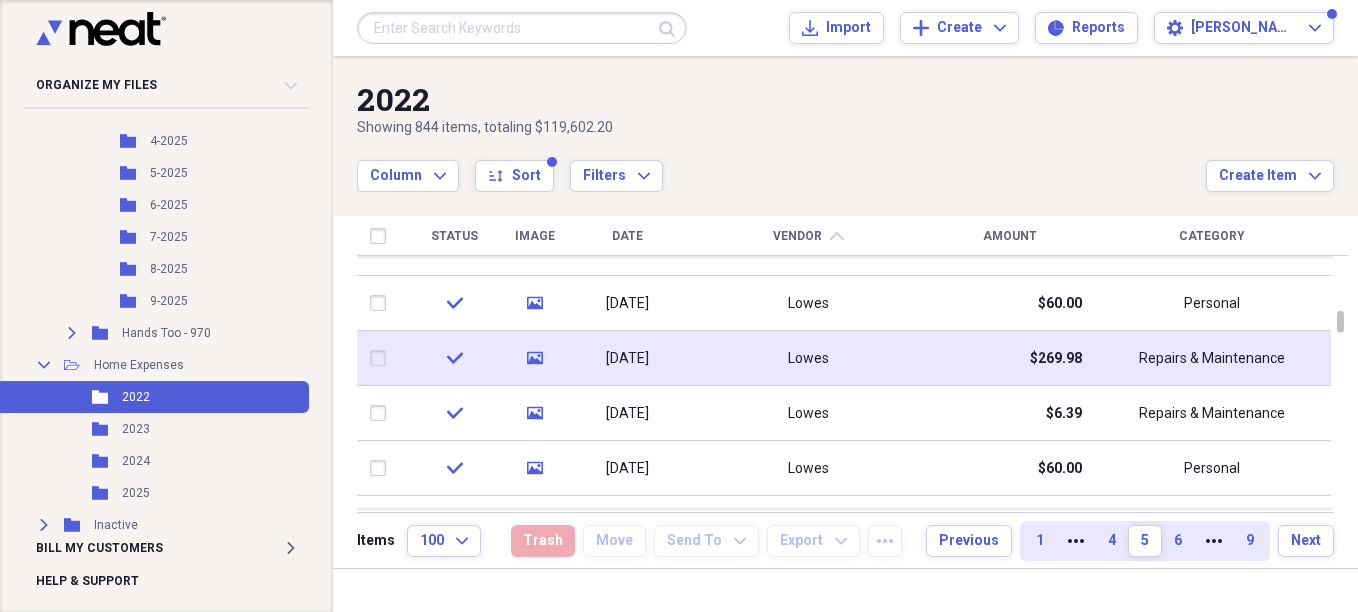 click on "Lowes" at bounding box center (808, 358) 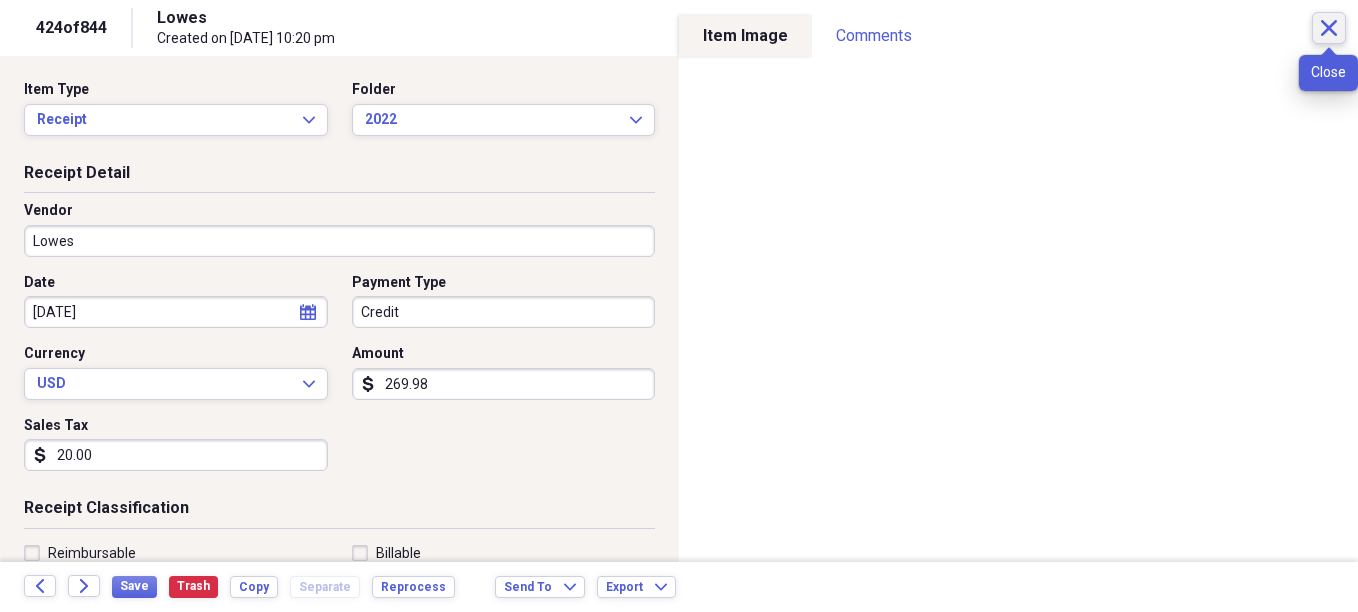 click on "Close" 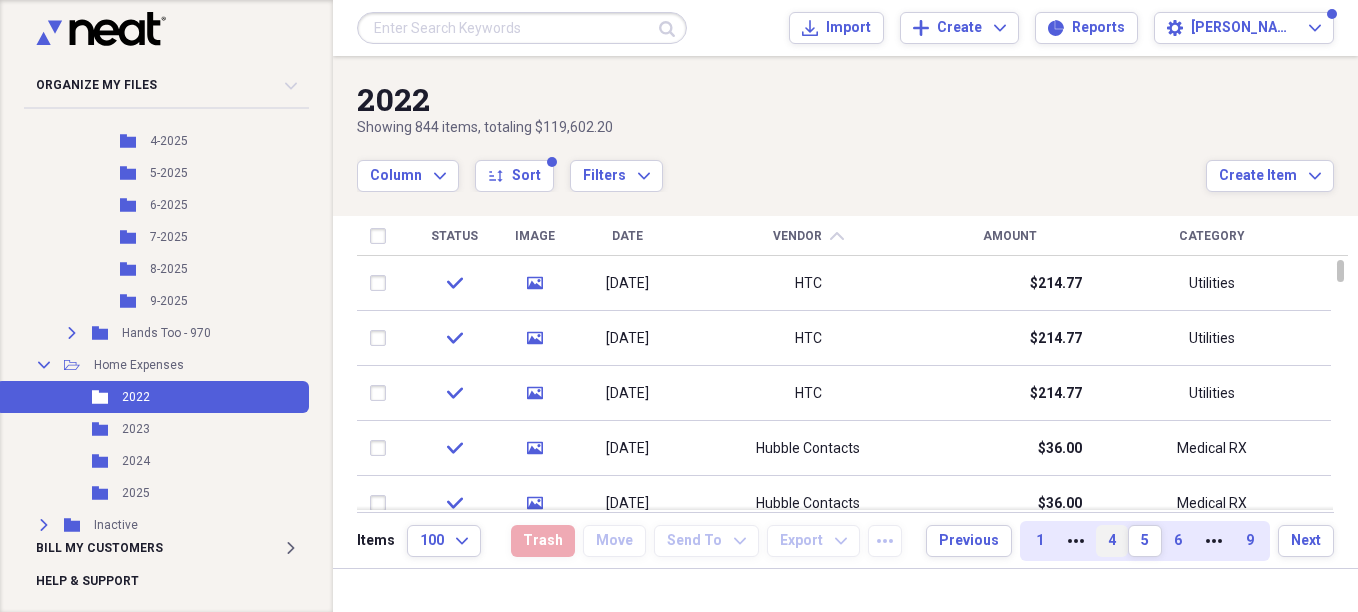 click on "4" at bounding box center [1112, 541] 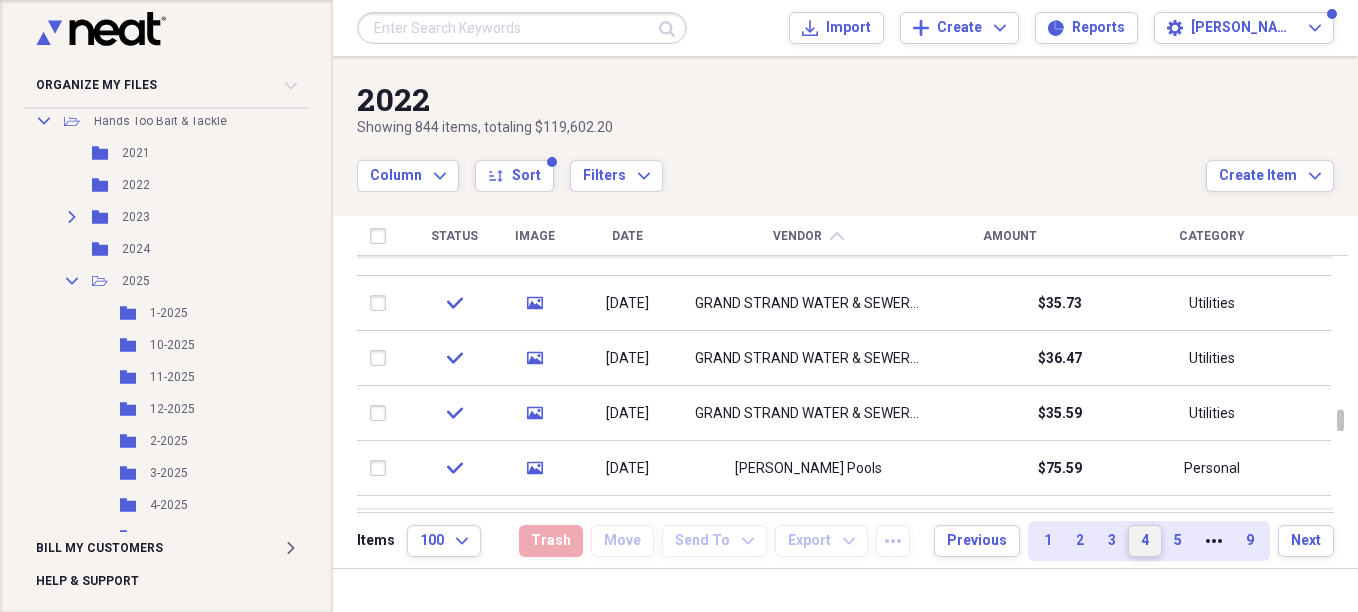 scroll, scrollTop: 200, scrollLeft: 0, axis: vertical 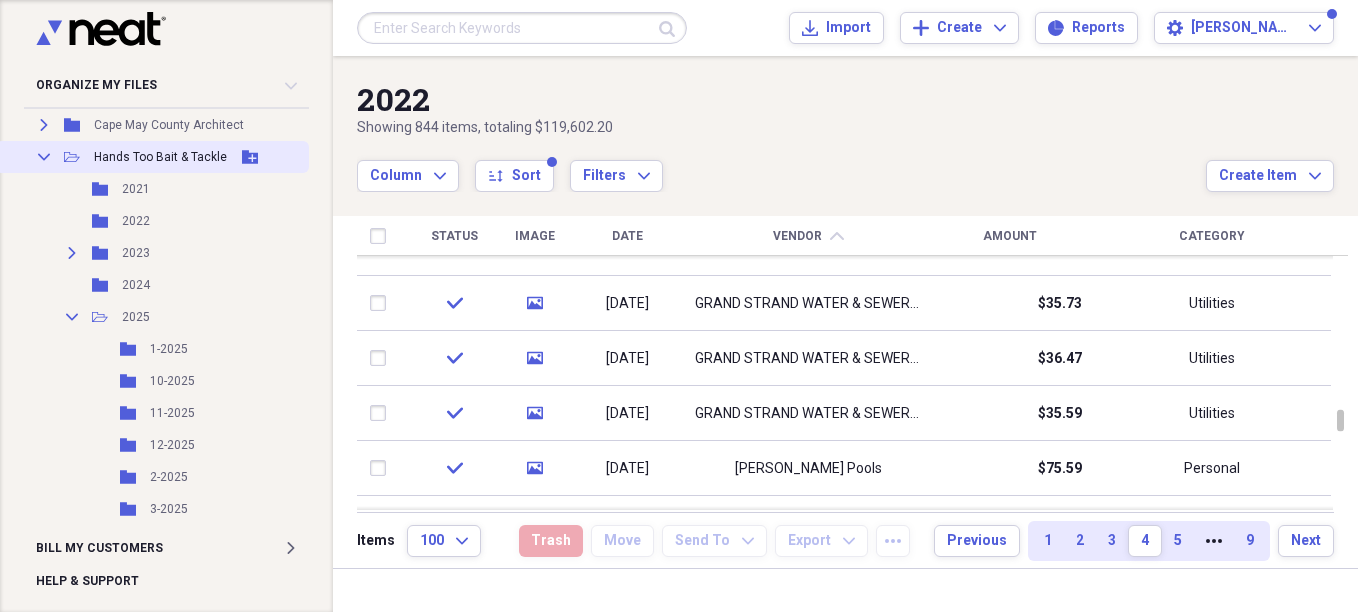 click on "Collapse" 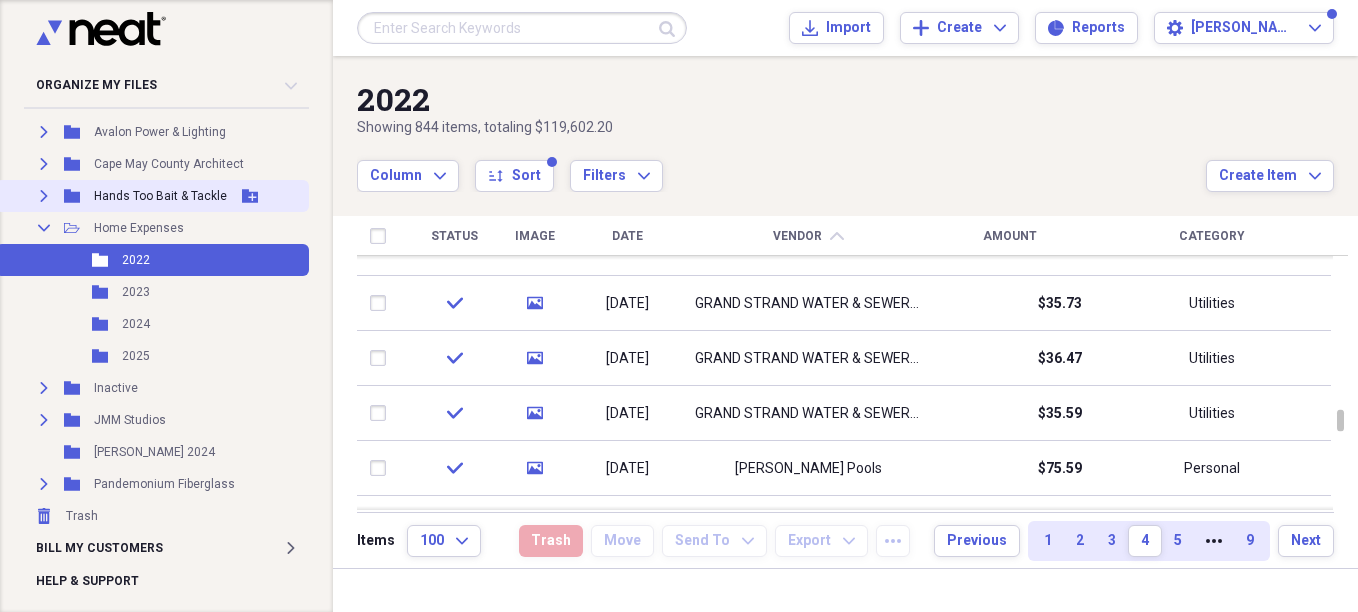 scroll, scrollTop: 161, scrollLeft: 0, axis: vertical 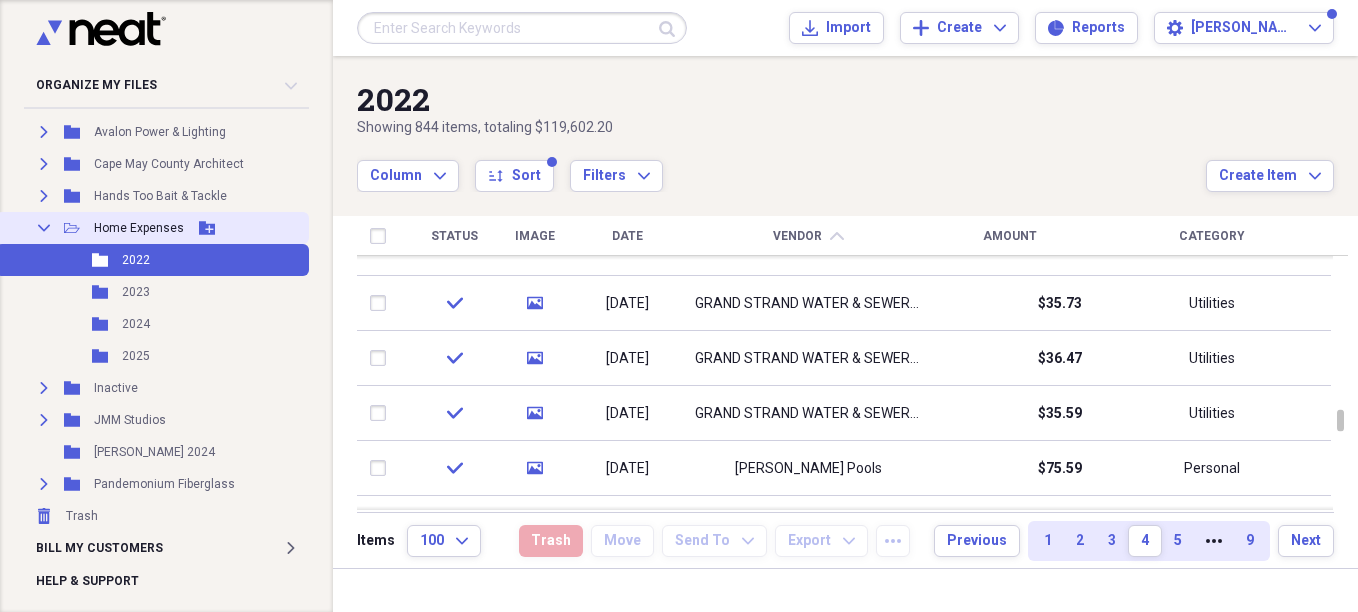 click on "Collapse" 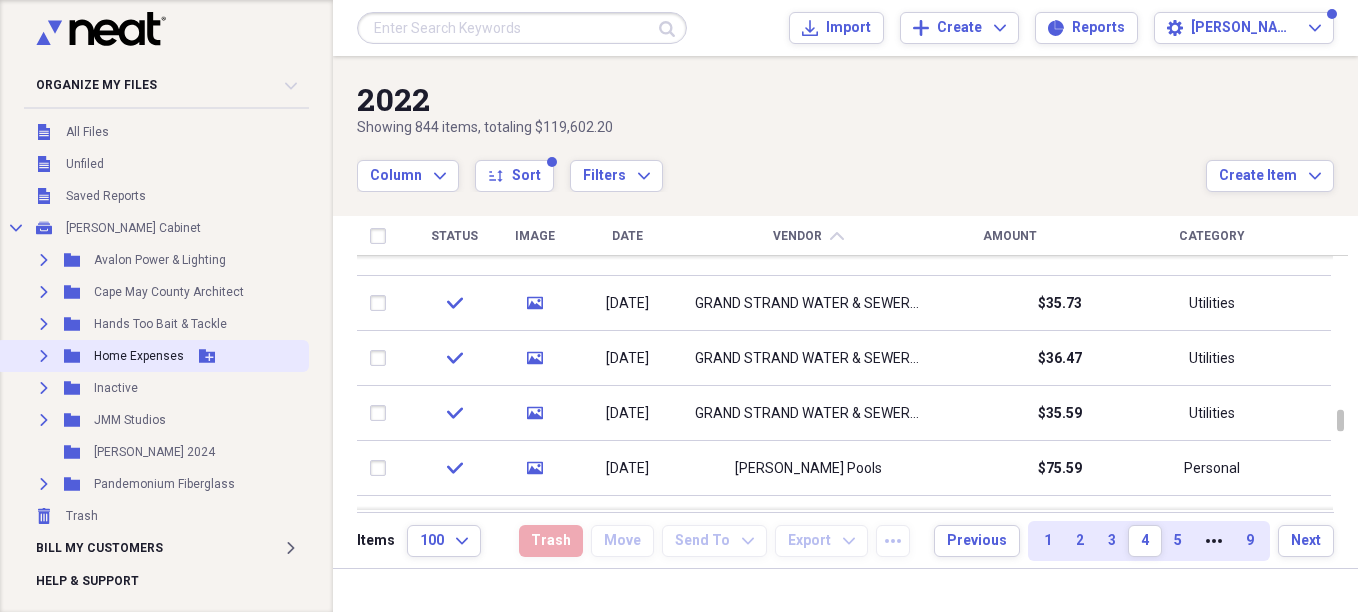 scroll, scrollTop: 33, scrollLeft: 0, axis: vertical 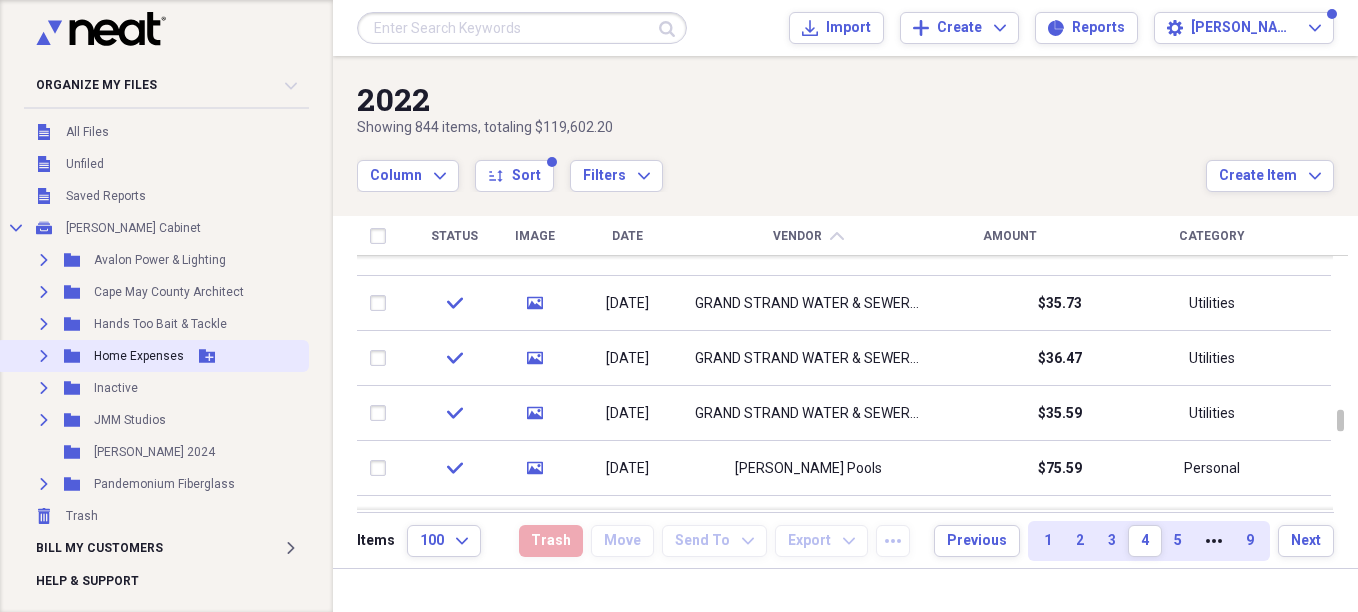 click on "Expand" at bounding box center [44, 356] 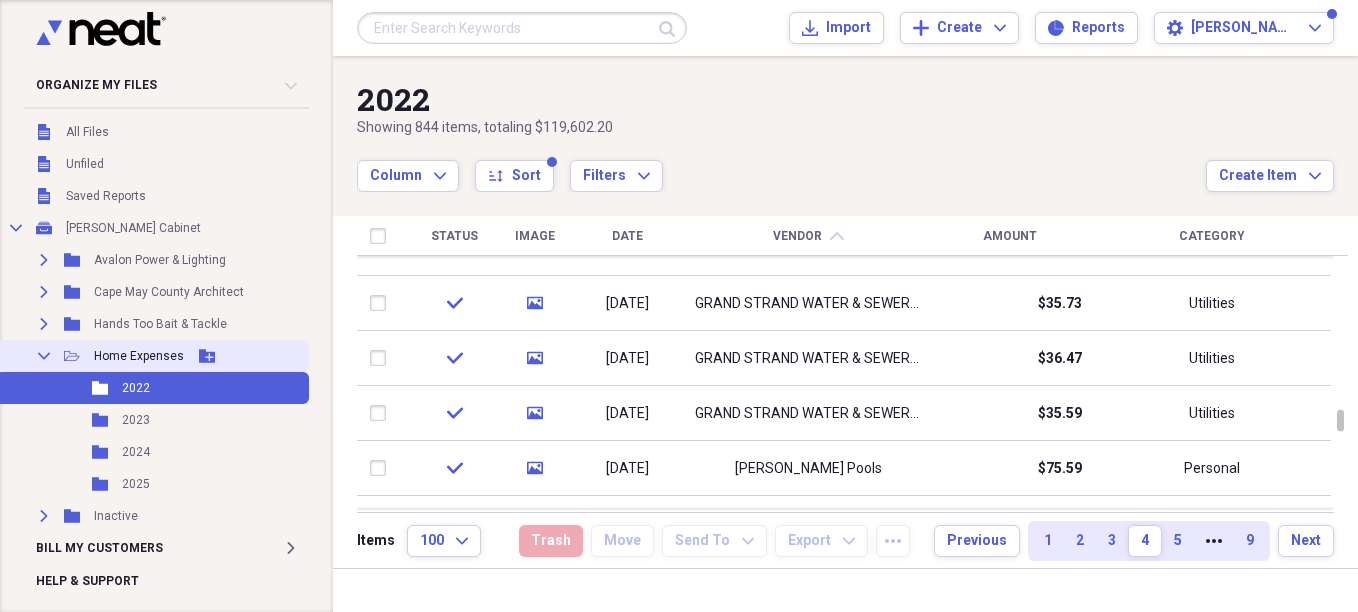 scroll, scrollTop: 161, scrollLeft: 0, axis: vertical 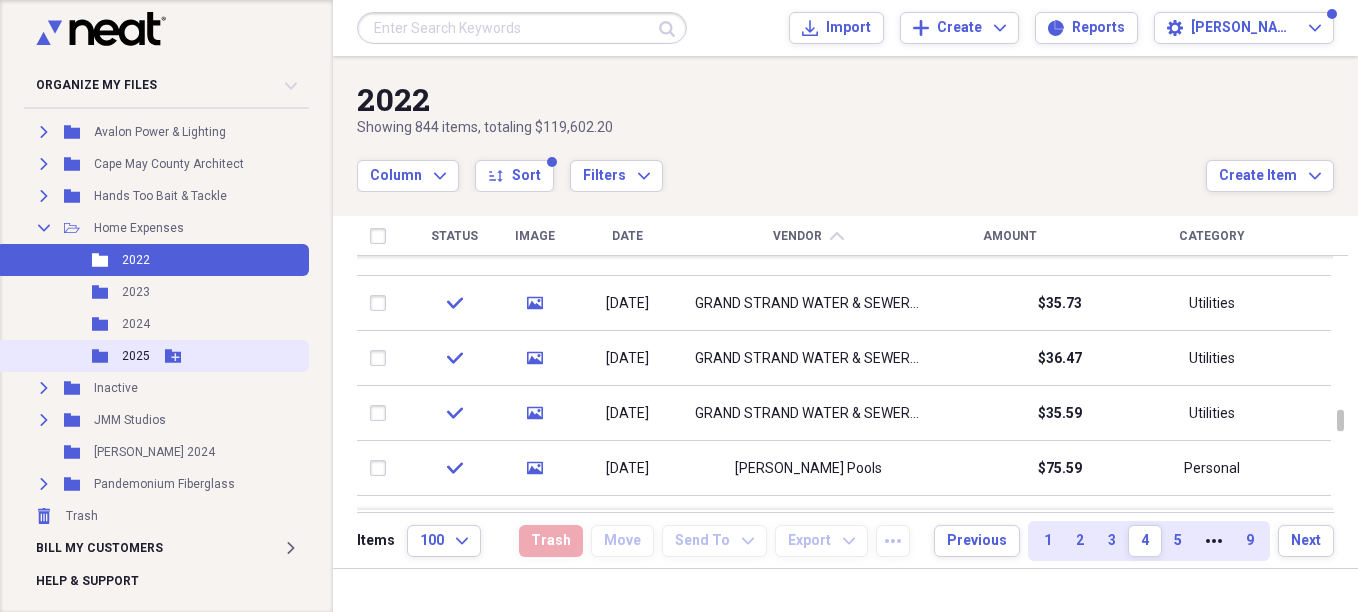 click on "2025" at bounding box center [136, 356] 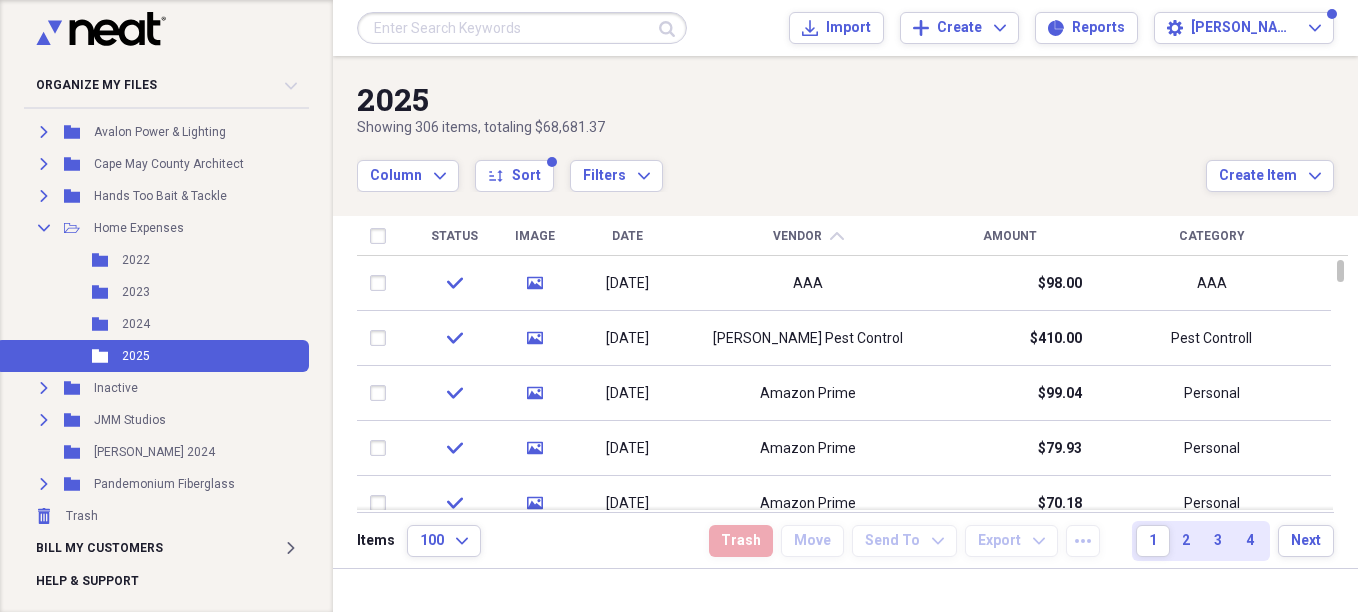click on "Status" at bounding box center (454, 236) 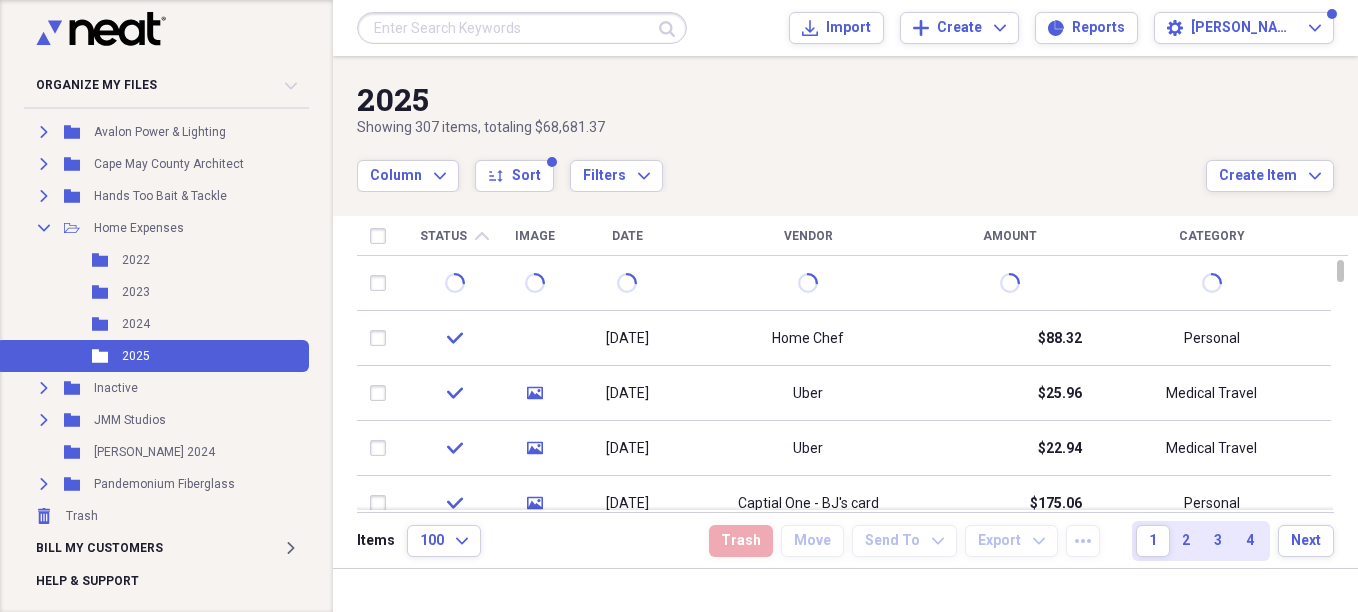 click on "Status" at bounding box center (443, 236) 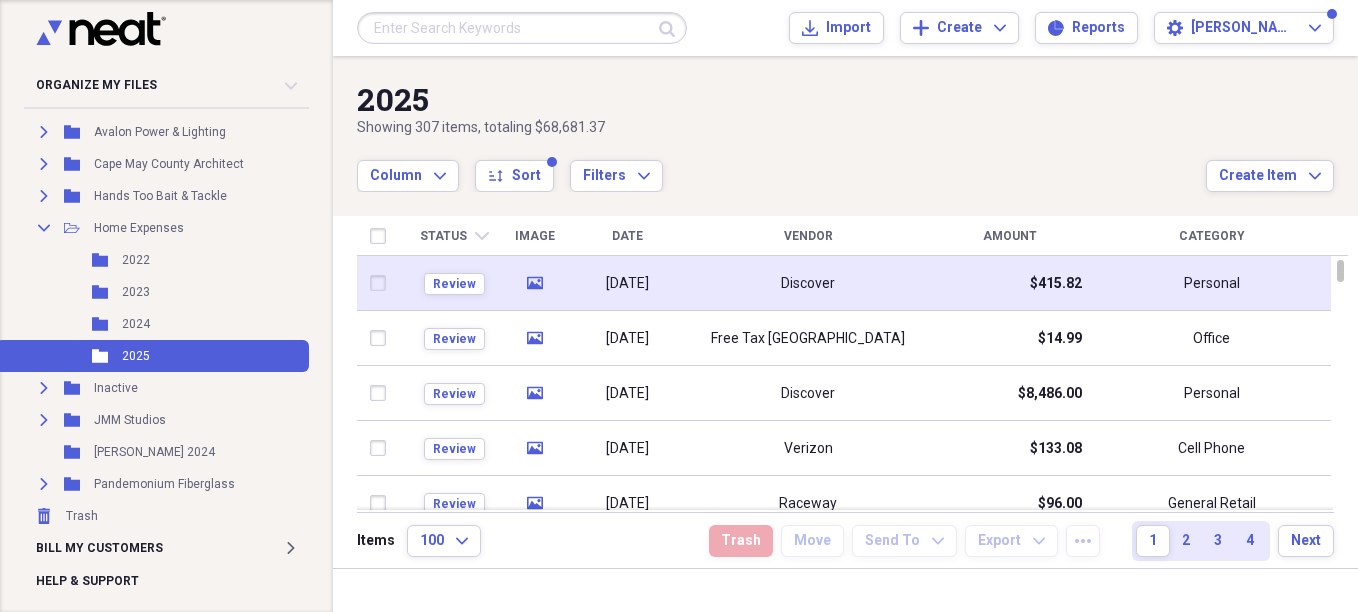 click on "Discover" at bounding box center [808, 284] 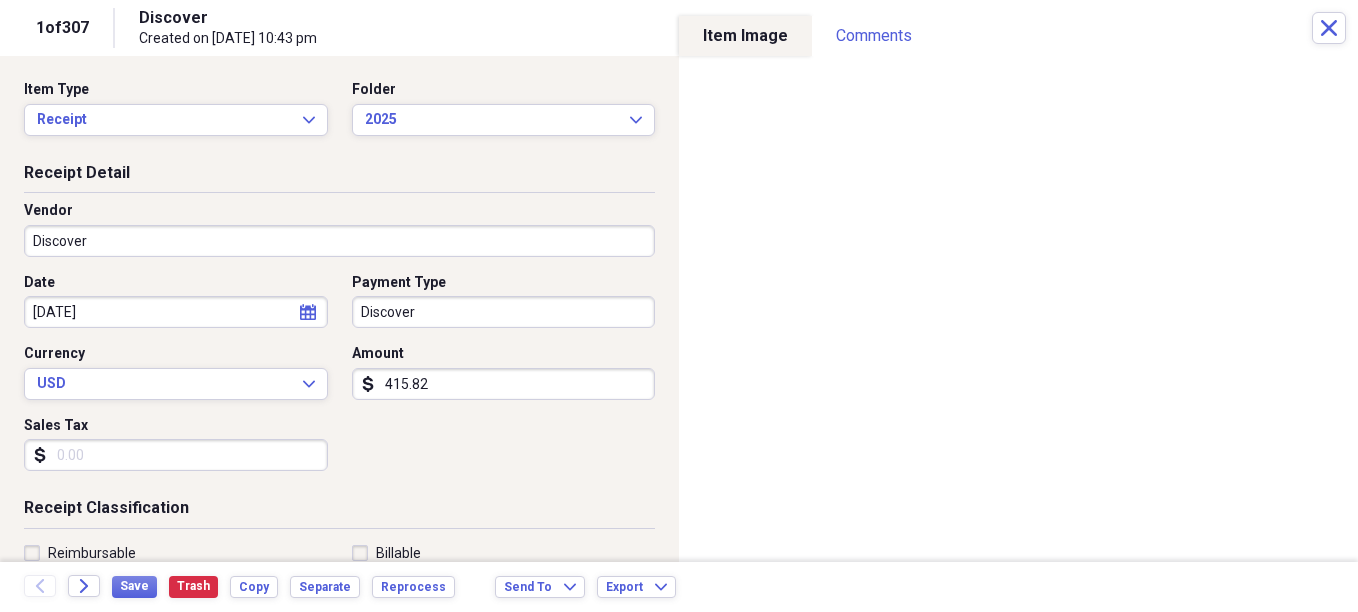click on "Organize My Files 8 Collapse Unfiled Needs Review 8 Unfiled All Files Unfiled Unfiled Unfiled Saved Reports Collapse My Cabinet [PERSON_NAME] Cabinet Add Folder Expand Folder Avalon Power & Lighting Add Folder Expand Folder Cape May County Architect Add Folder Expand Folder Hands Too Bait & Tackle Add Folder Collapse Open Folder Home Expenses Add Folder Folder 2022 Add Folder Folder 2023 Add Folder Folder 2024 Add Folder Folder 2025 Add Folder Expand Folder Inactive Add Folder Expand Folder JMM Studios Add Folder Folder [PERSON_NAME] 2024 Add Folder Expand Folder Pandemonium Fiberglass Add Folder Trash Trash Bill My Customers Expand Help & Support Submit Import Import Add Create Expand Reports Reports Settings Christie Expand 2025 Showing 307 items , totaling $68,681.37 Column Expand sort Sort Filters  Expand Create Item Expand Status chevron-down Image Date Vendor Amount Category check media [DATE] Discover $415.82 Personal Review media [DATE] Free Tax USA $14.99 Office Review media [DATE] Discover" at bounding box center [679, 306] 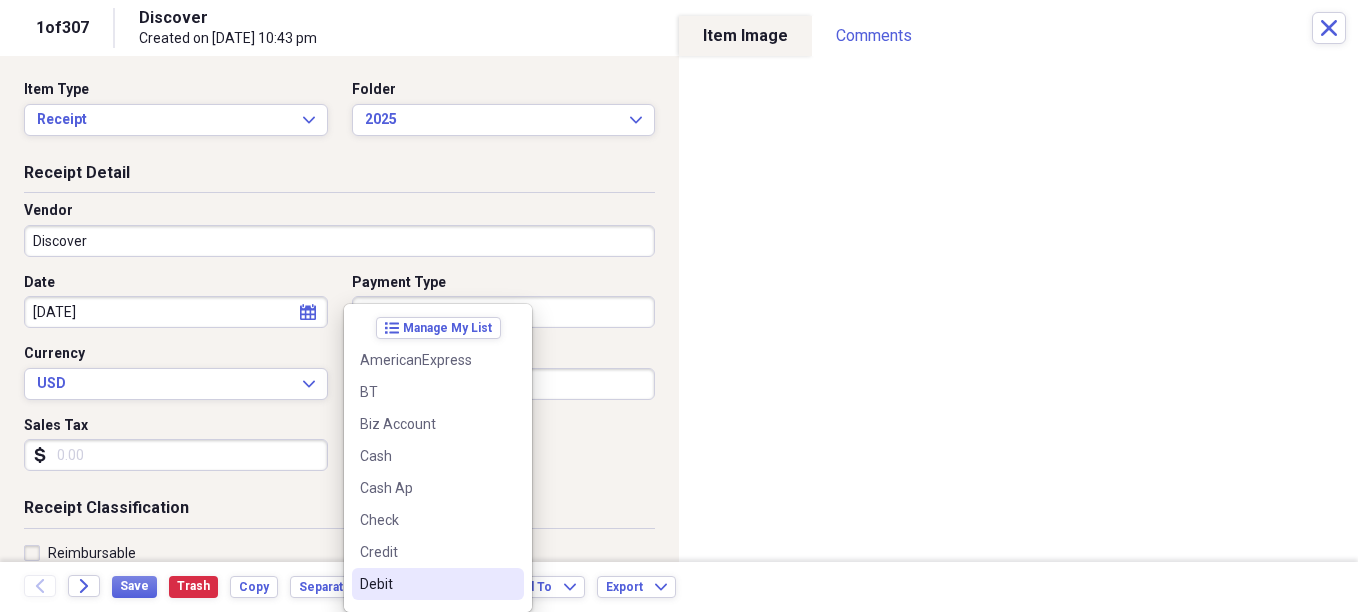 click on "Debit" at bounding box center (426, 584) 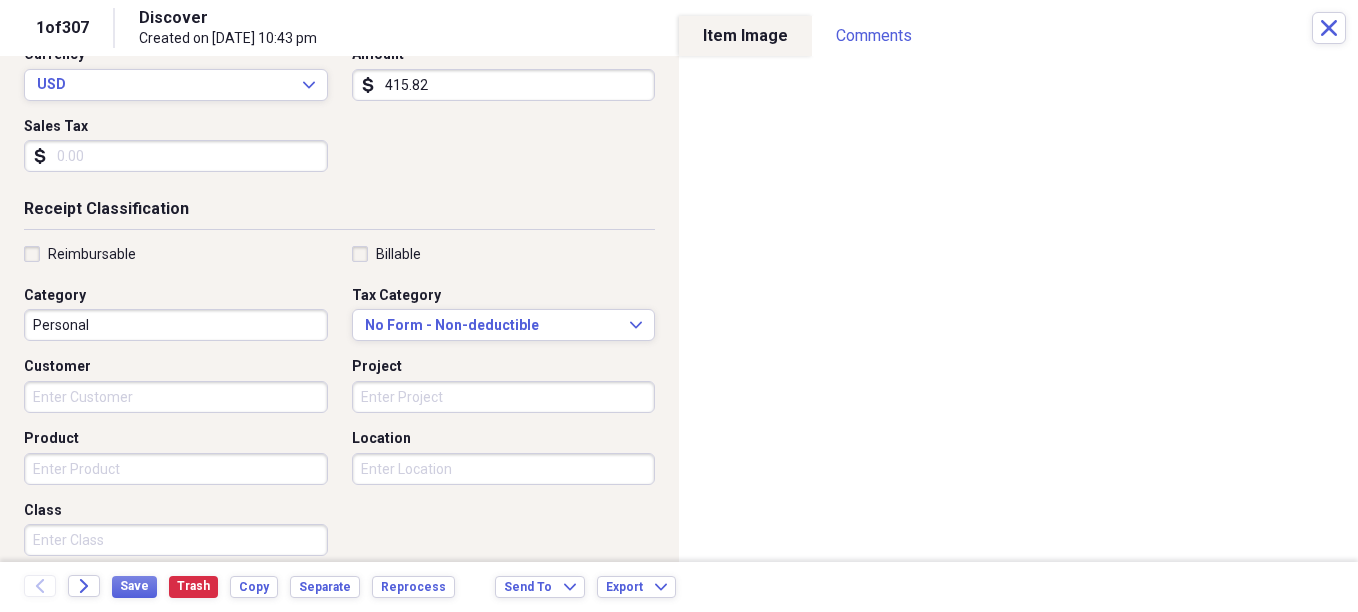 scroll, scrollTop: 300, scrollLeft: 0, axis: vertical 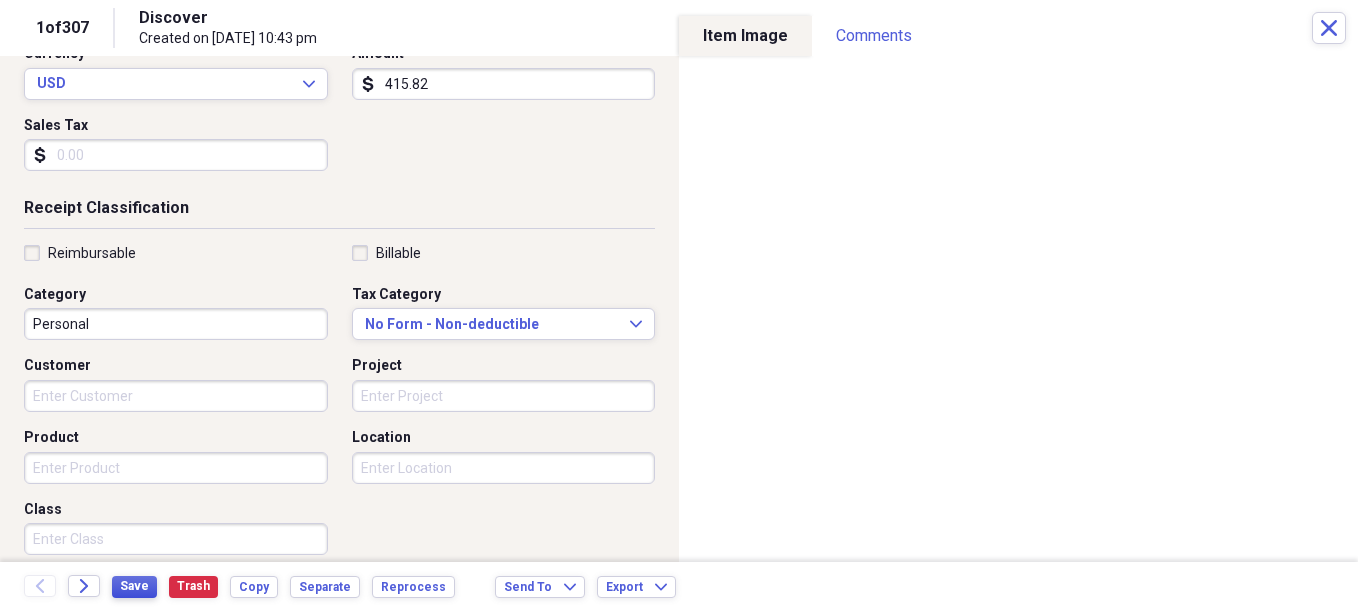 click on "Save" at bounding box center [134, 587] 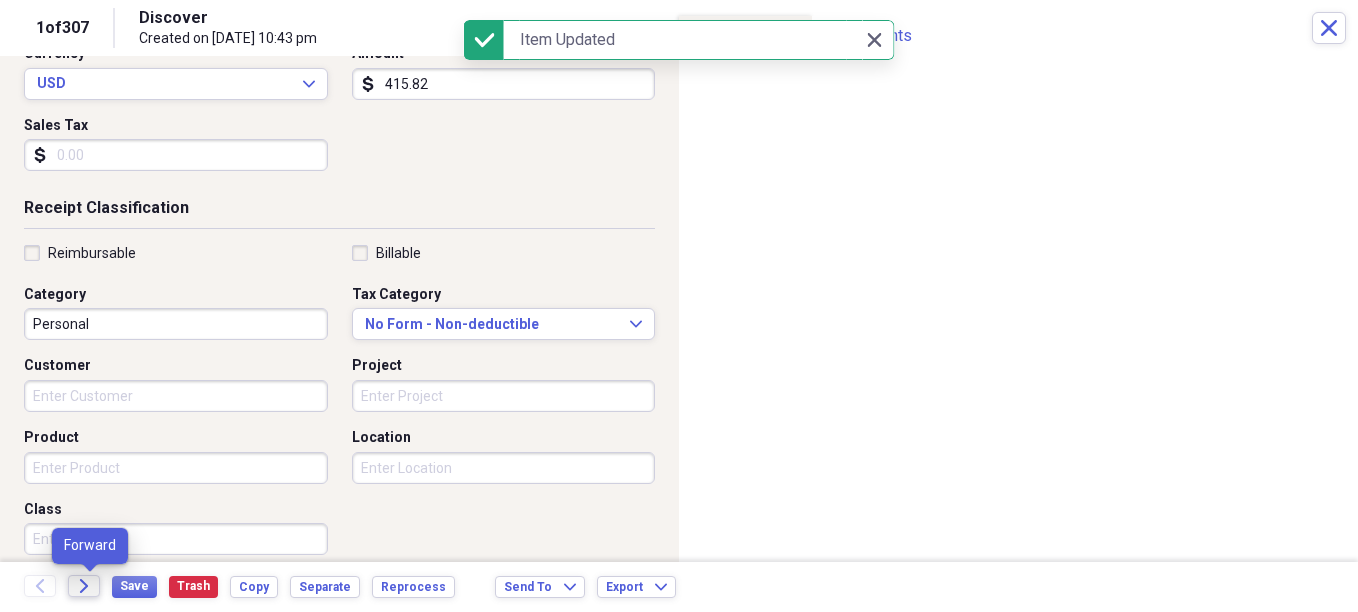 click on "Forward" at bounding box center [84, 586] 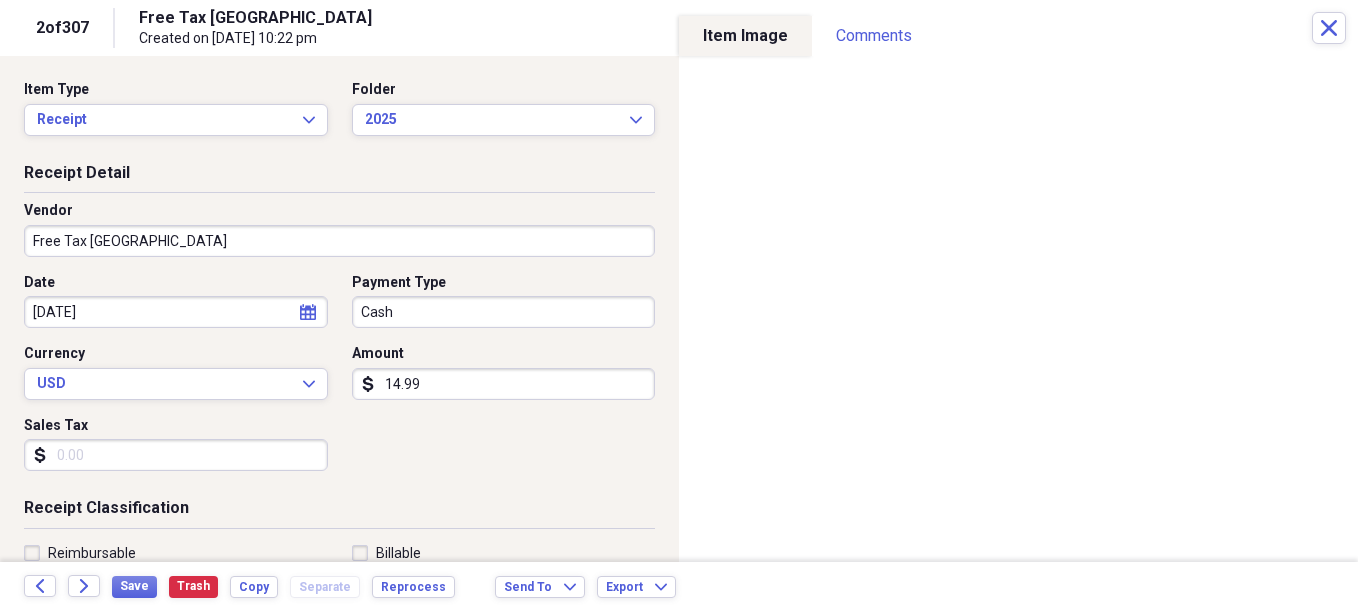 click on "Organize My Files 7 Collapse Unfiled Needs Review 7 Unfiled All Files Unfiled Unfiled Unfiled Saved Reports Collapse My Cabinet [PERSON_NAME] Cabinet Add Folder Expand Folder Avalon Power & Lighting Add Folder Expand Folder Cape May County Architect Add Folder Expand Folder Hands Too Bait & Tackle Add Folder Collapse Open Folder Home Expenses Add Folder Folder 2022 Add Folder Folder 2023 Add Folder Folder 2024 Add Folder Folder 2025 Add Folder Expand Folder Inactive Add Folder Expand Folder JMM Studios Add Folder Folder [PERSON_NAME] 2024 Add Folder Expand Folder Pandemonium Fiberglass Add Folder Trash Trash Bill My Customers Expand Help & Support Submit Import Import Add Create Expand Reports Reports Settings Christie Expand 2025 Showing 307 items , totaling $68,681.37 Column Expand sort Sort Filters  Expand Create Item Expand Status chevron-down Image Date Vendor Amount Category check media [DATE] Discover $415.82 Personal check media [DATE] Free Tax USA $14.99 Office Review media [DATE] Discover" at bounding box center (679, 306) 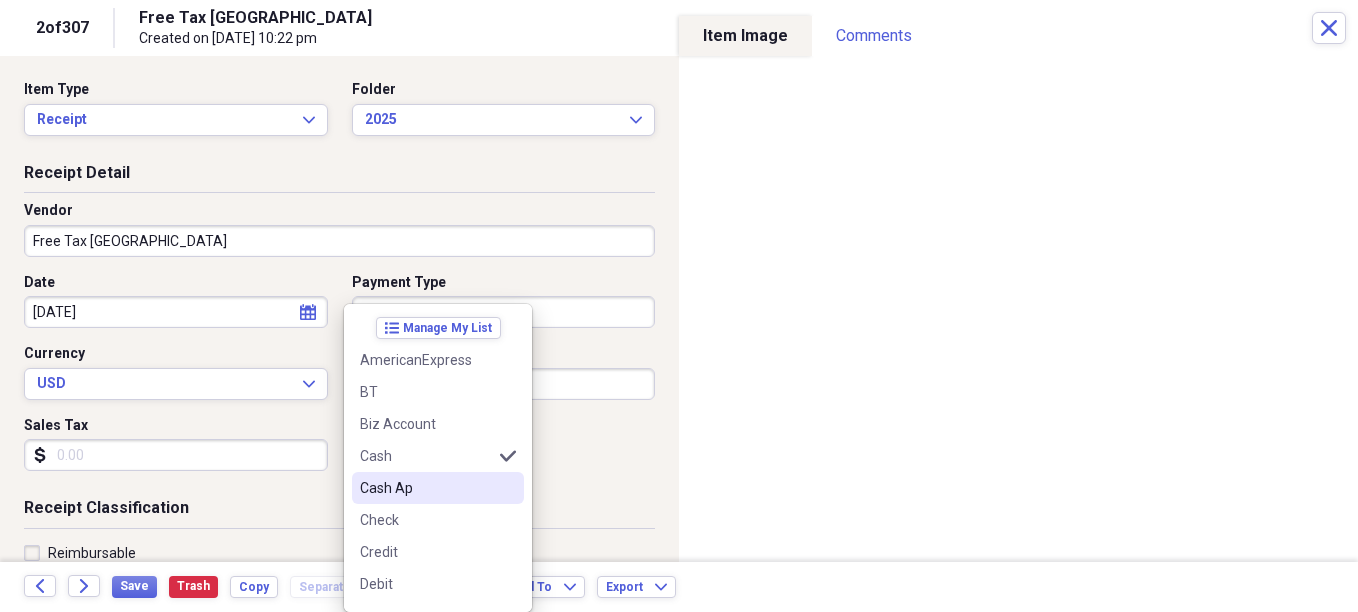 click on "Cash Ap" at bounding box center [426, 488] 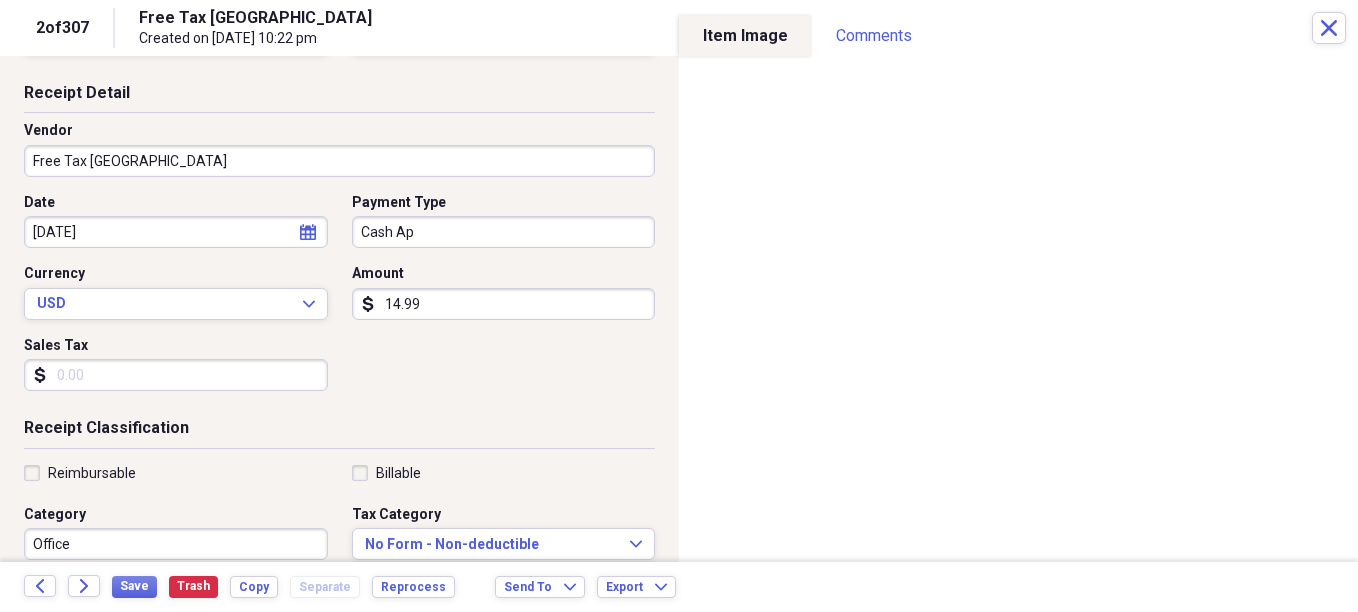 scroll, scrollTop: 200, scrollLeft: 0, axis: vertical 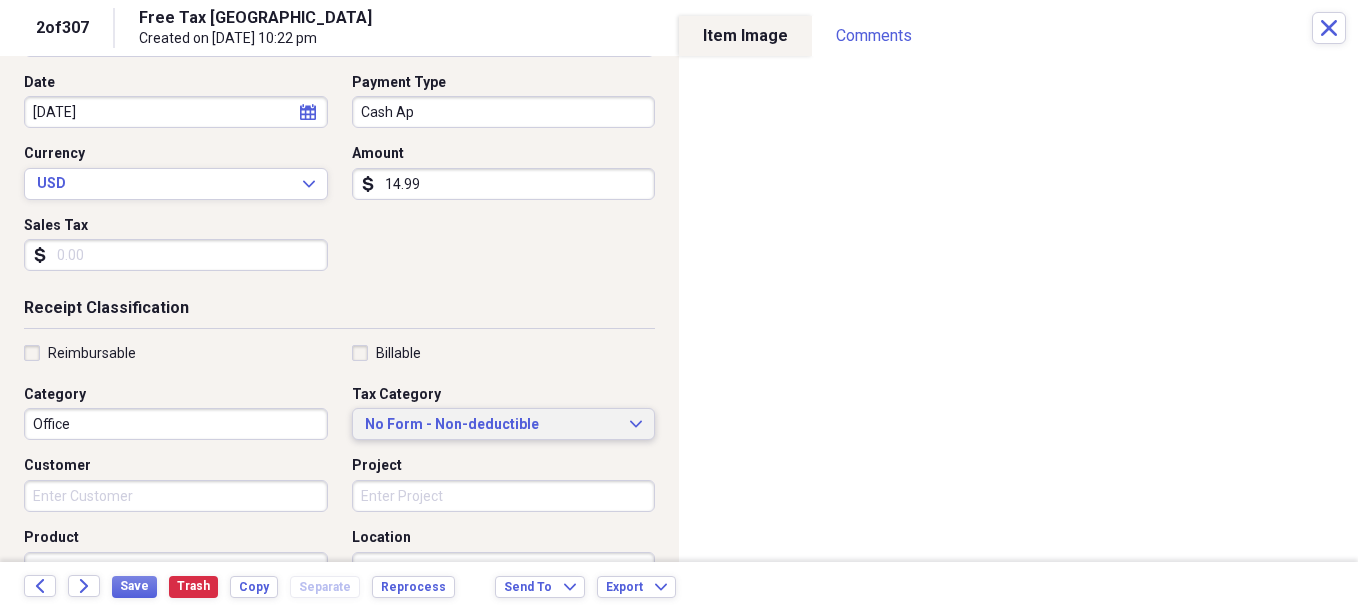 click on "No Form - Non-deductible" at bounding box center [492, 425] 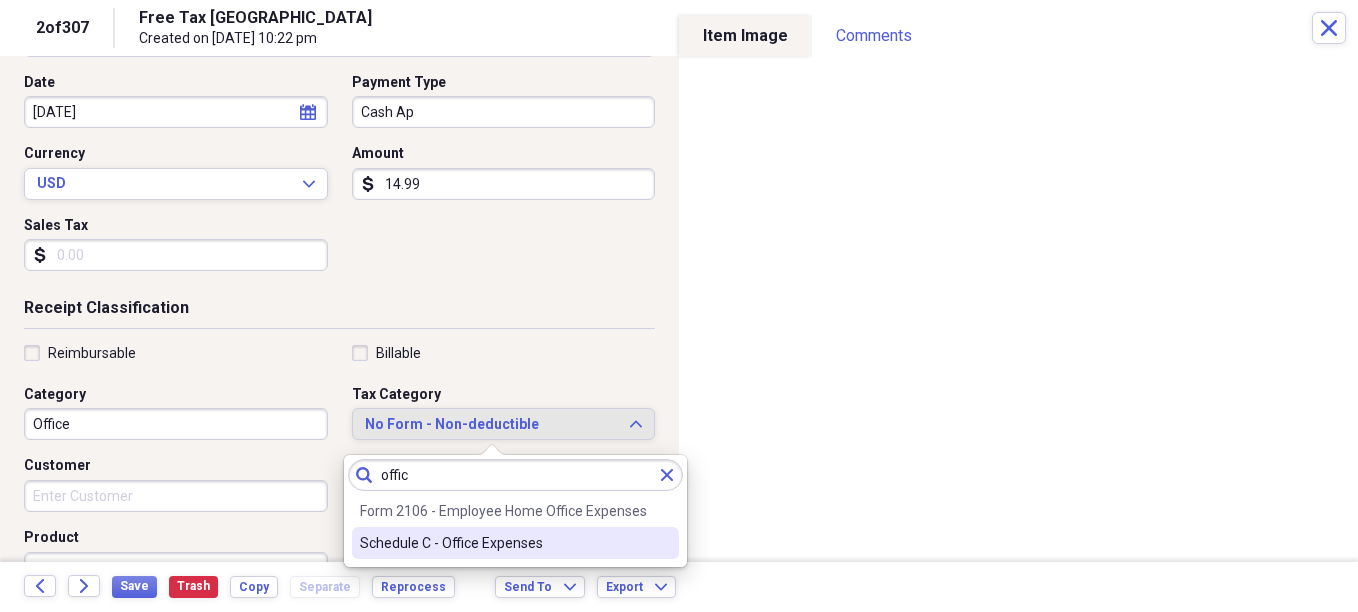 type on "offic" 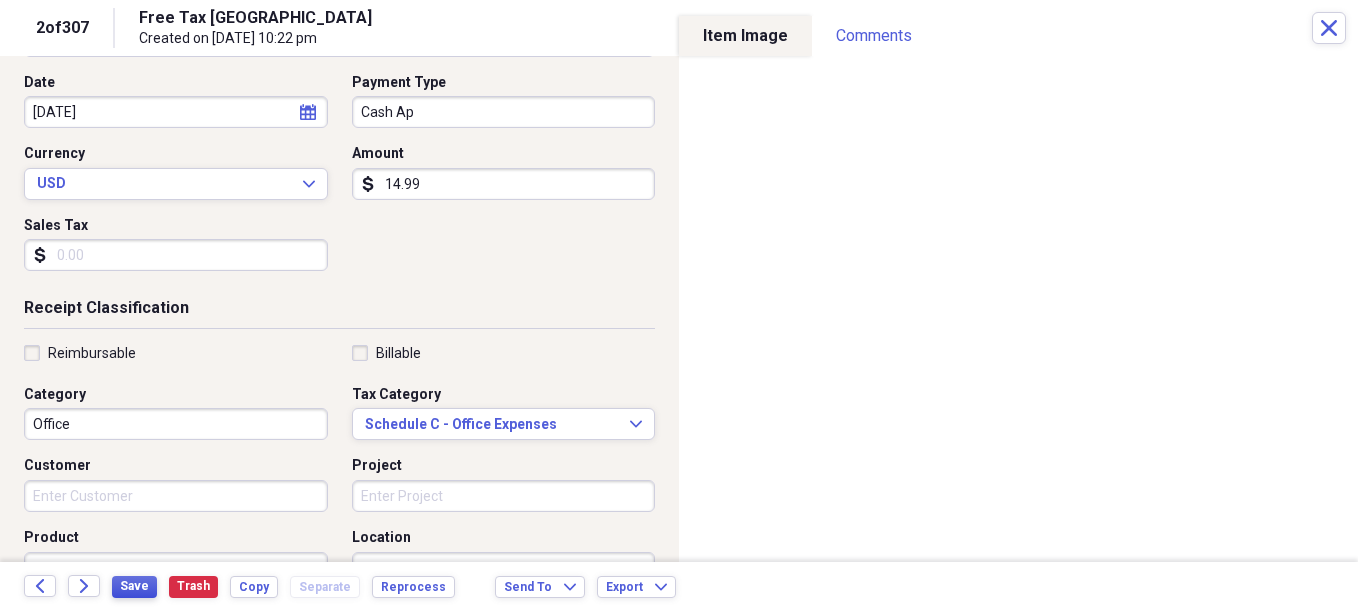 click on "Save" at bounding box center [134, 586] 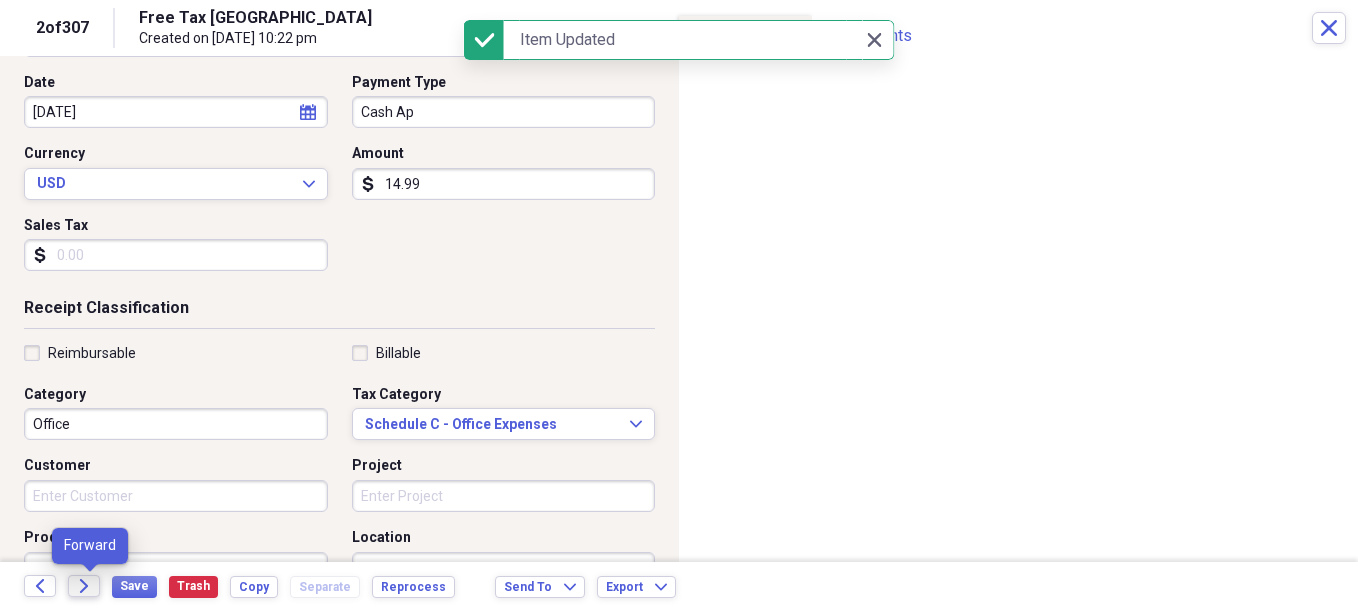 click 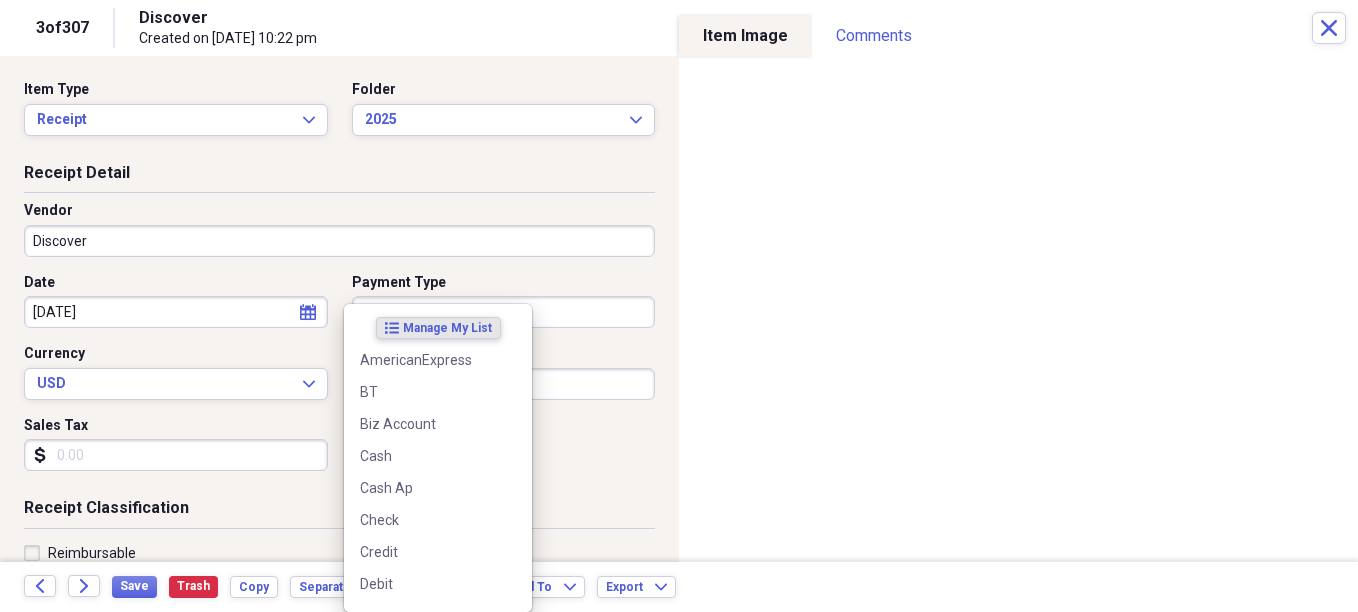 drag, startPoint x: 502, startPoint y: 323, endPoint x: 517, endPoint y: 315, distance: 17 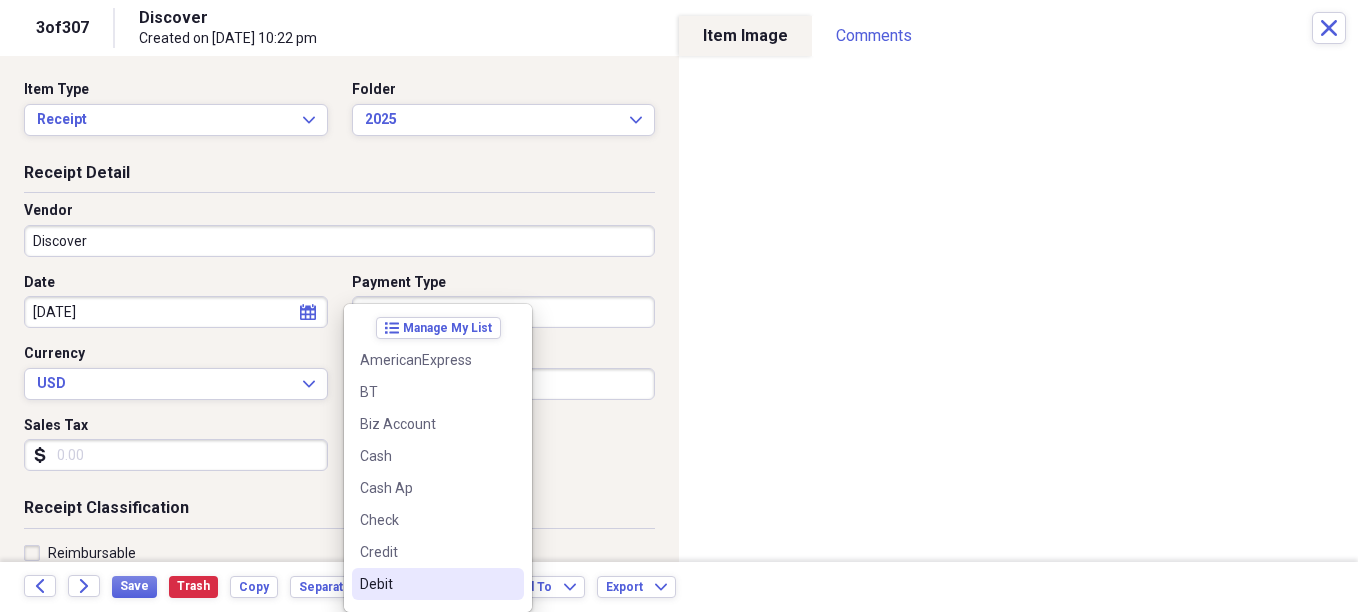 click on "Debit" at bounding box center (426, 584) 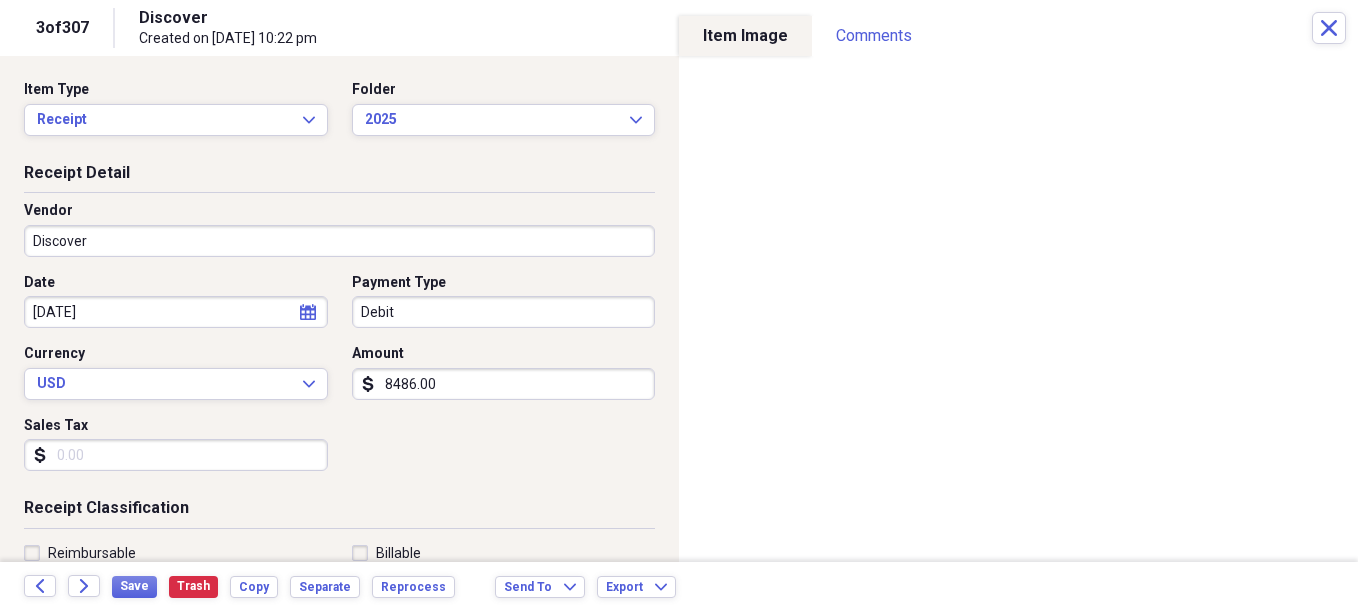click on "8486.00" at bounding box center [504, 384] 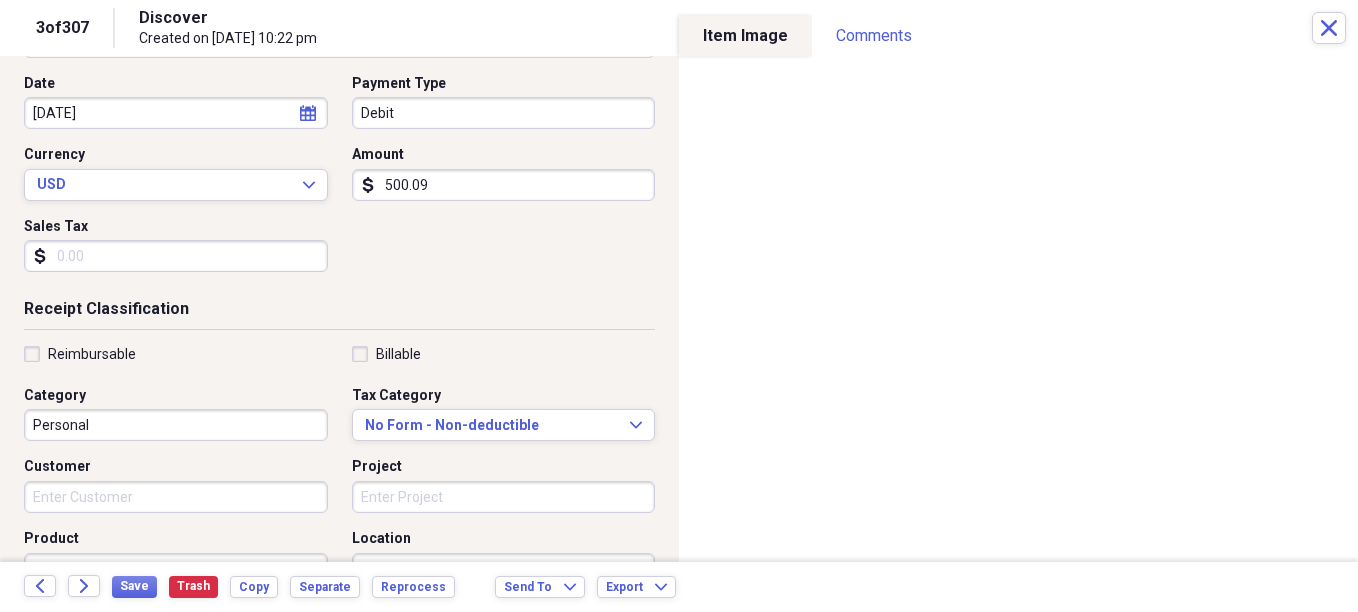 scroll, scrollTop: 200, scrollLeft: 0, axis: vertical 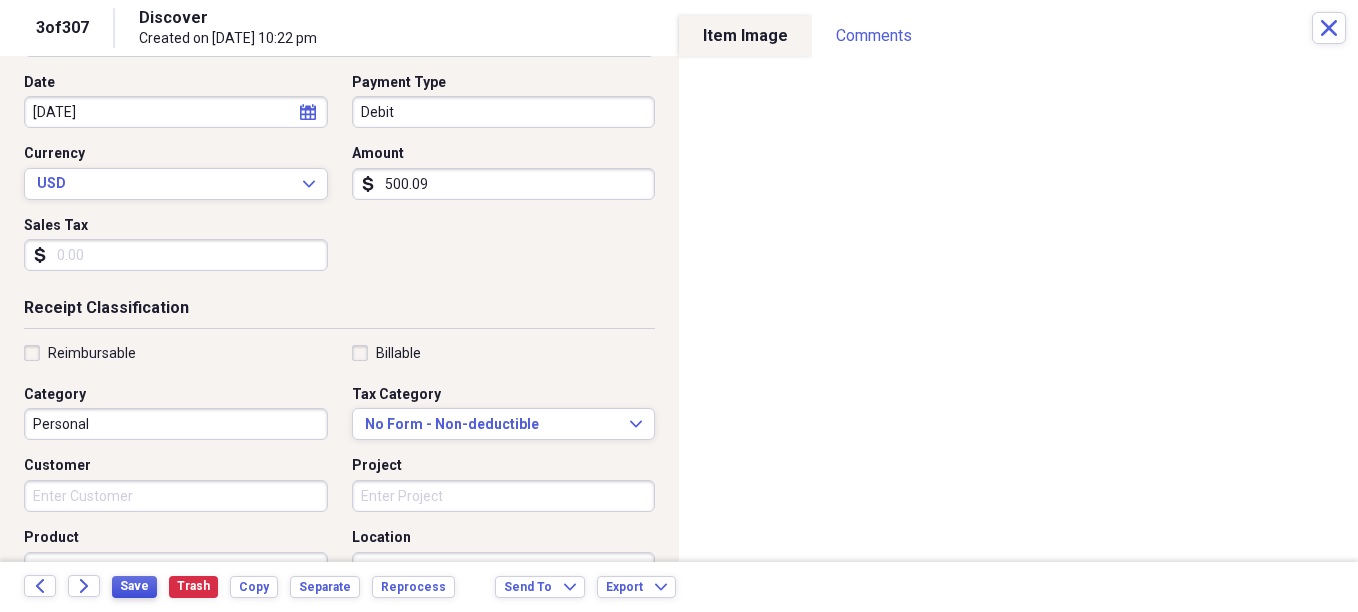 type on "500.09" 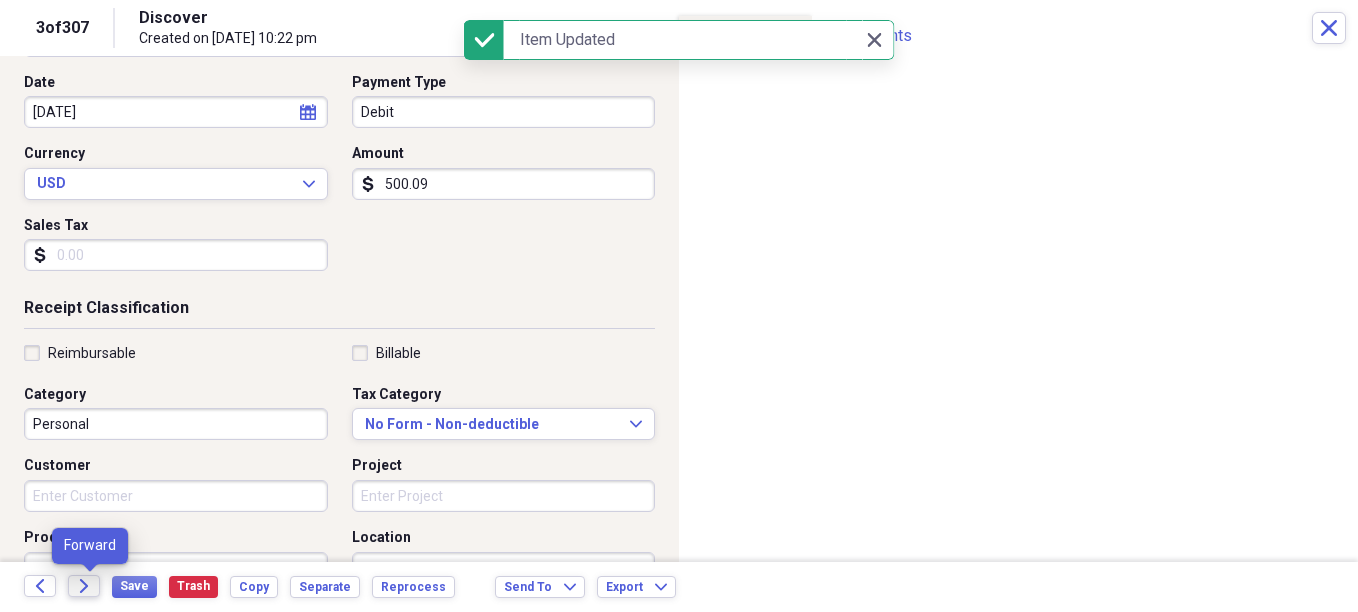 click on "Forward" 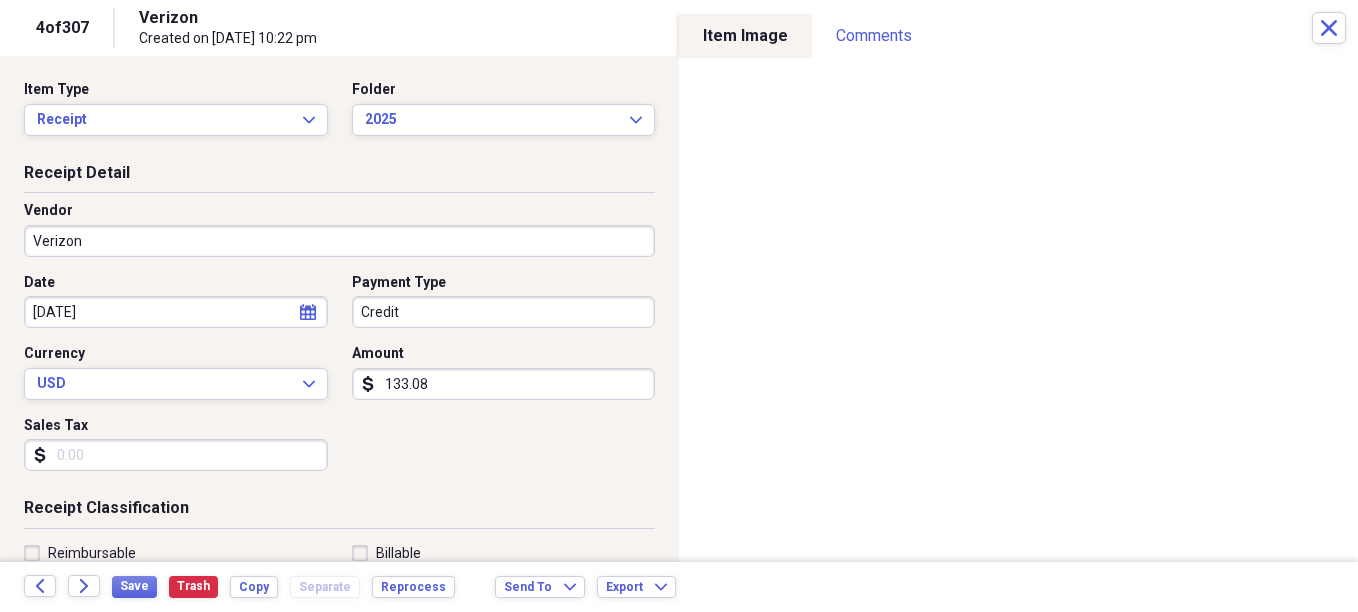 click on "calendar Calendar" at bounding box center (308, 312) 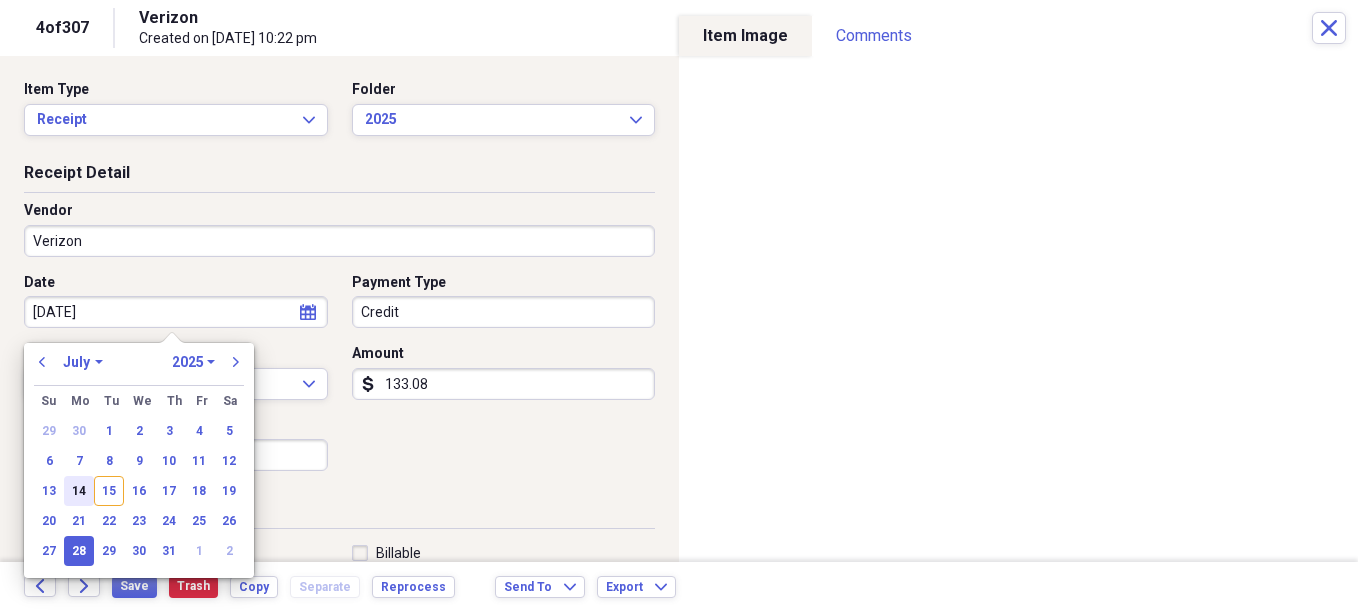 click on "14" at bounding box center (79, 491) 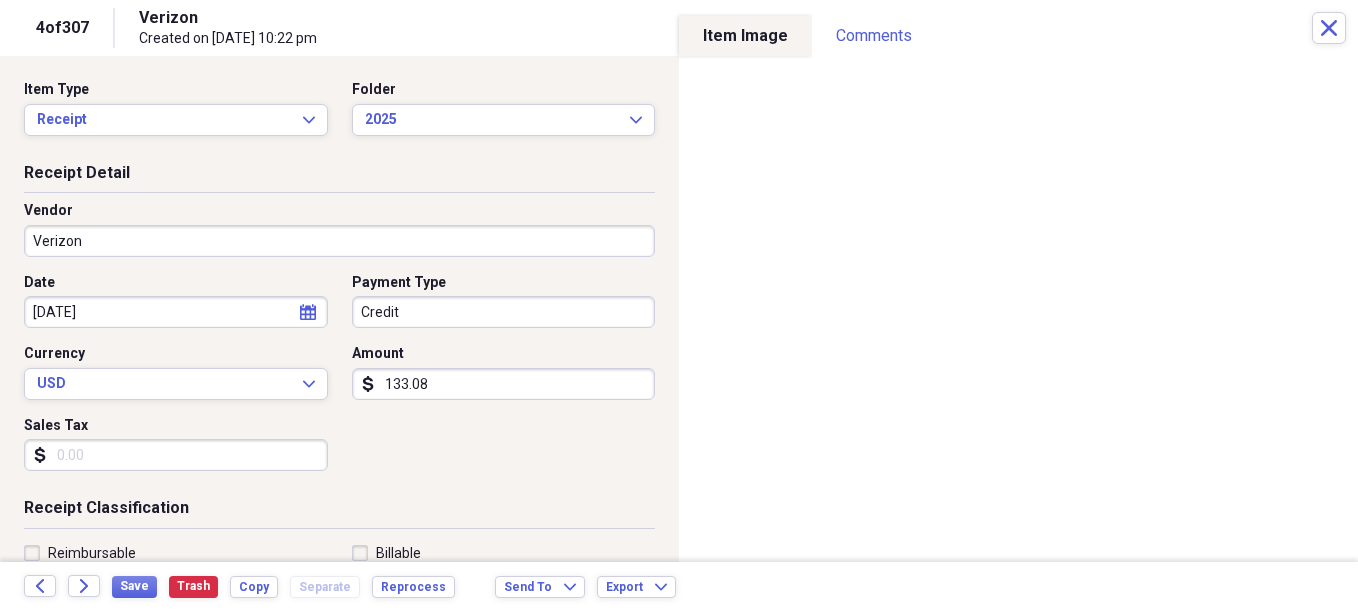 click on "Credit" at bounding box center [504, 312] 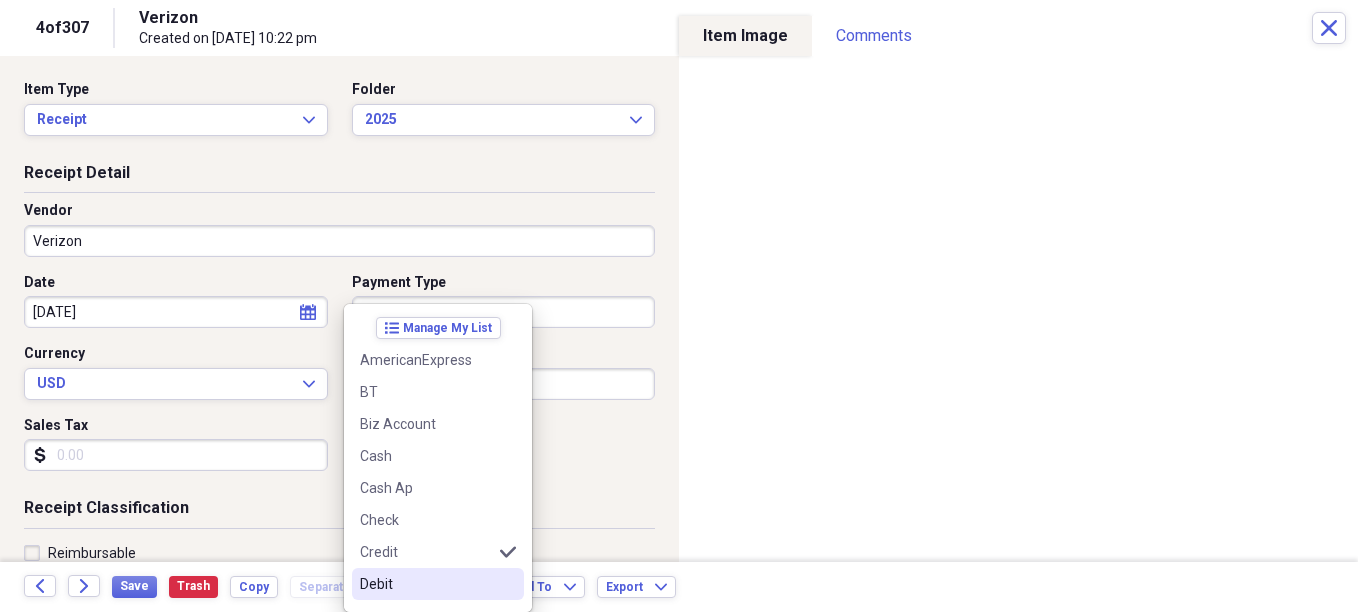 click on "Debit" at bounding box center [426, 584] 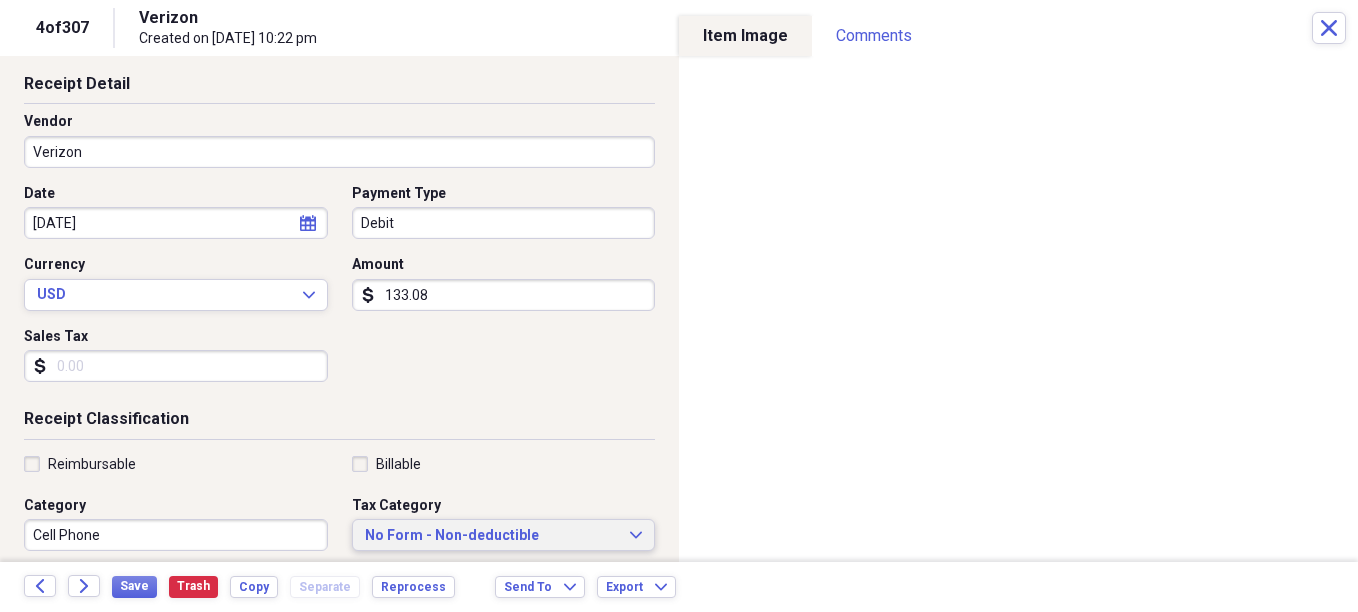 scroll, scrollTop: 200, scrollLeft: 0, axis: vertical 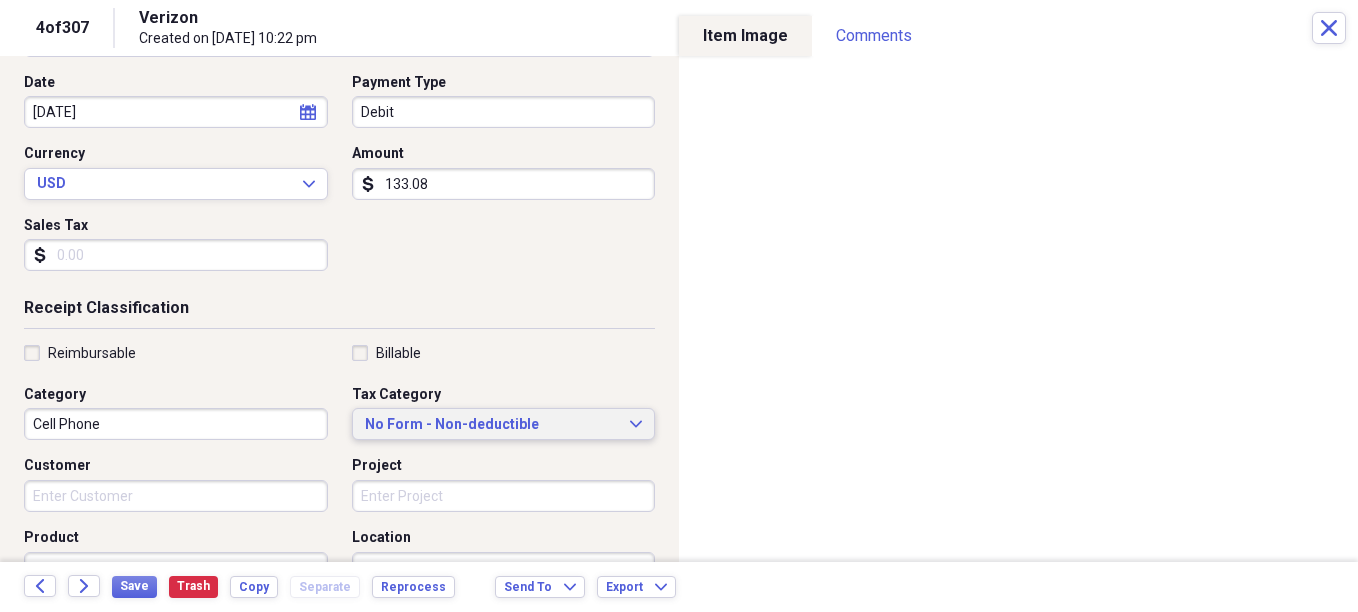 click on "No Form - Non-deductible" at bounding box center [492, 425] 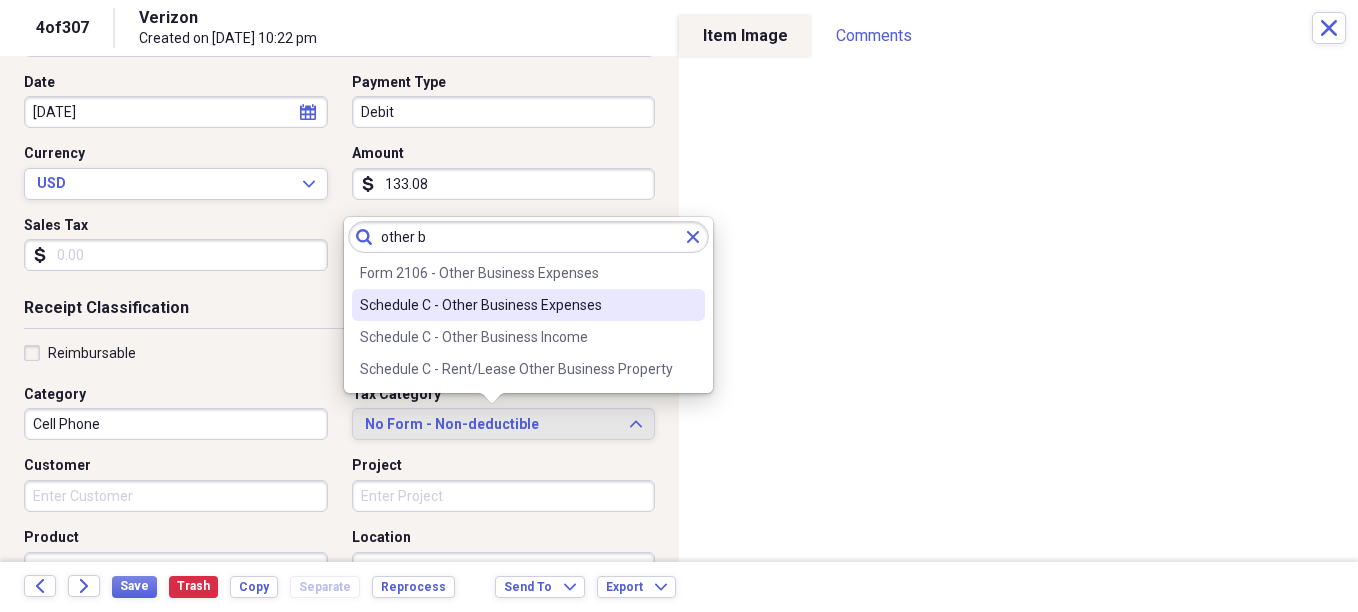 type on "other b" 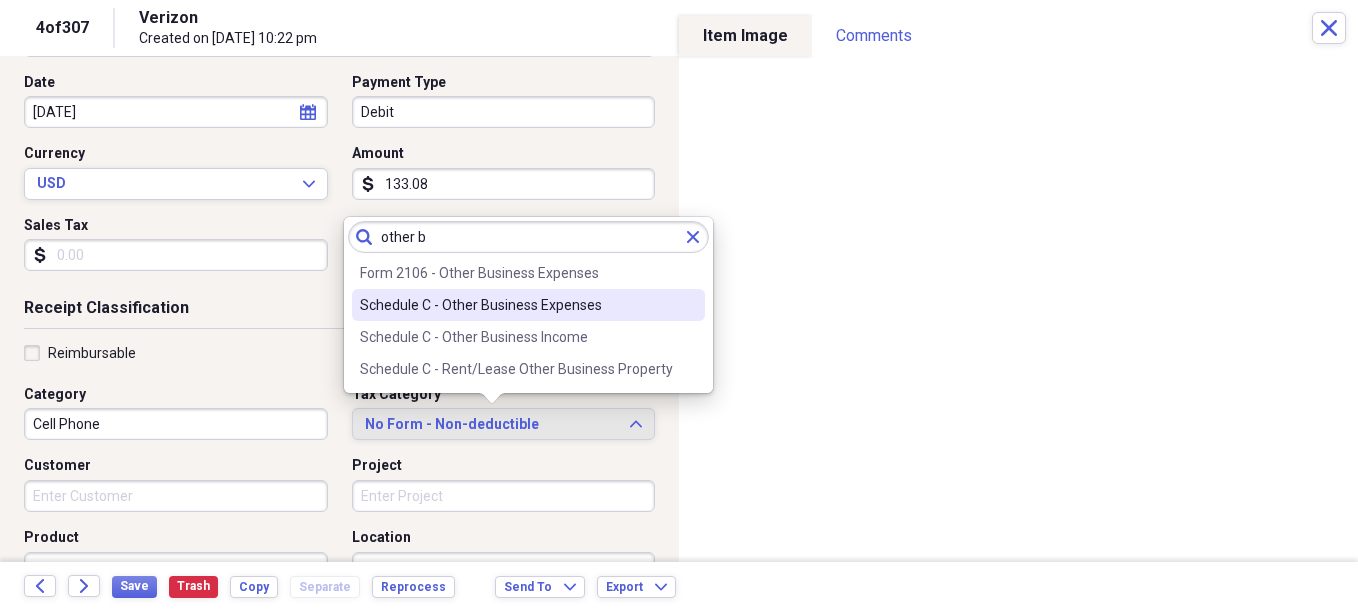 click on "Schedule C - Other Business Expenses" at bounding box center [516, 305] 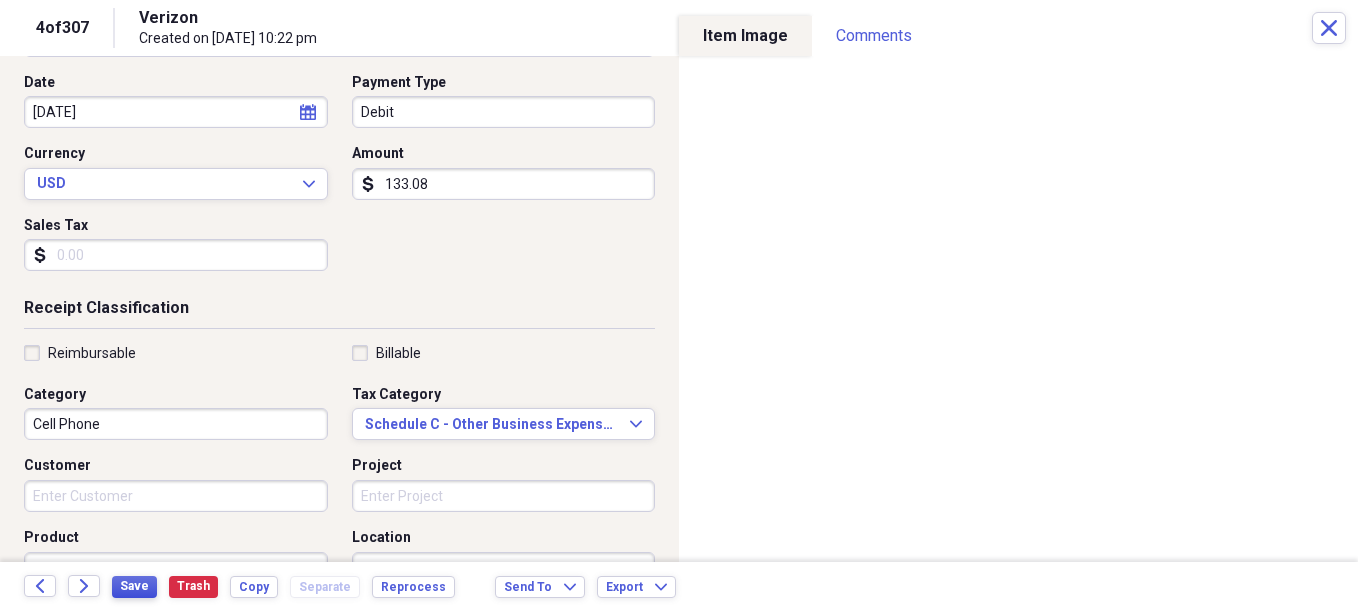 click on "Save" at bounding box center (134, 586) 